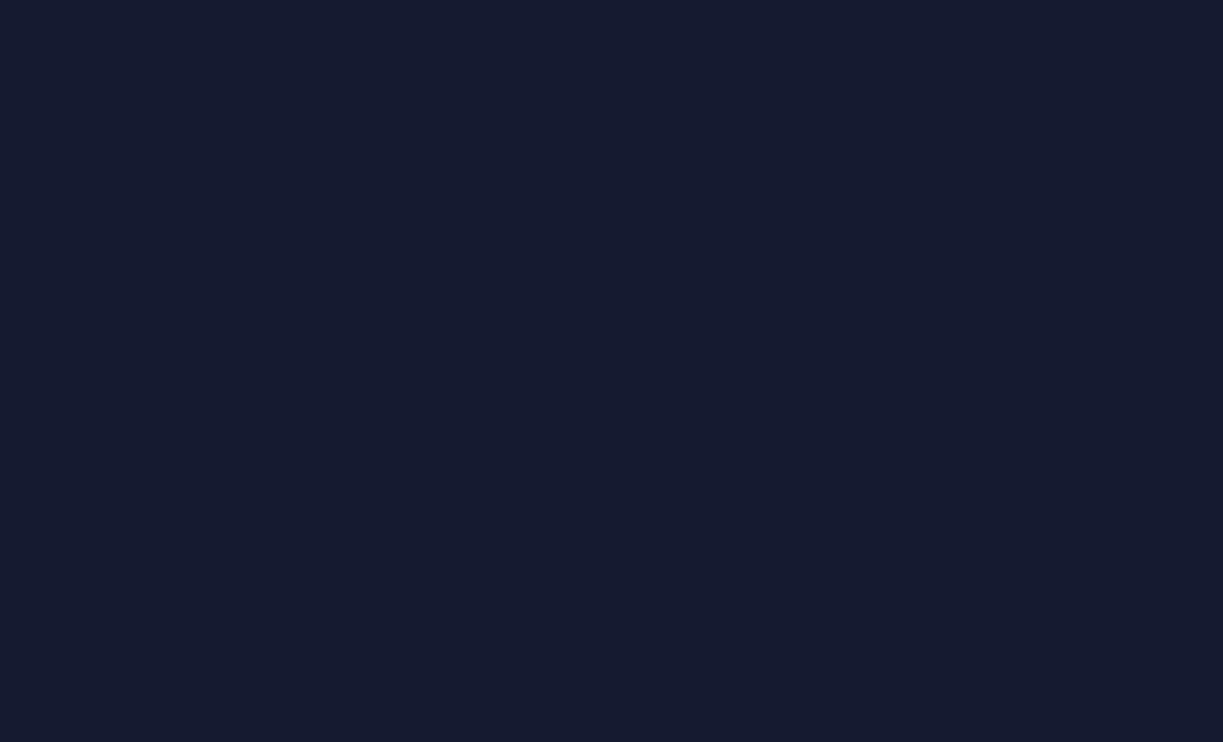 scroll, scrollTop: 0, scrollLeft: 0, axis: both 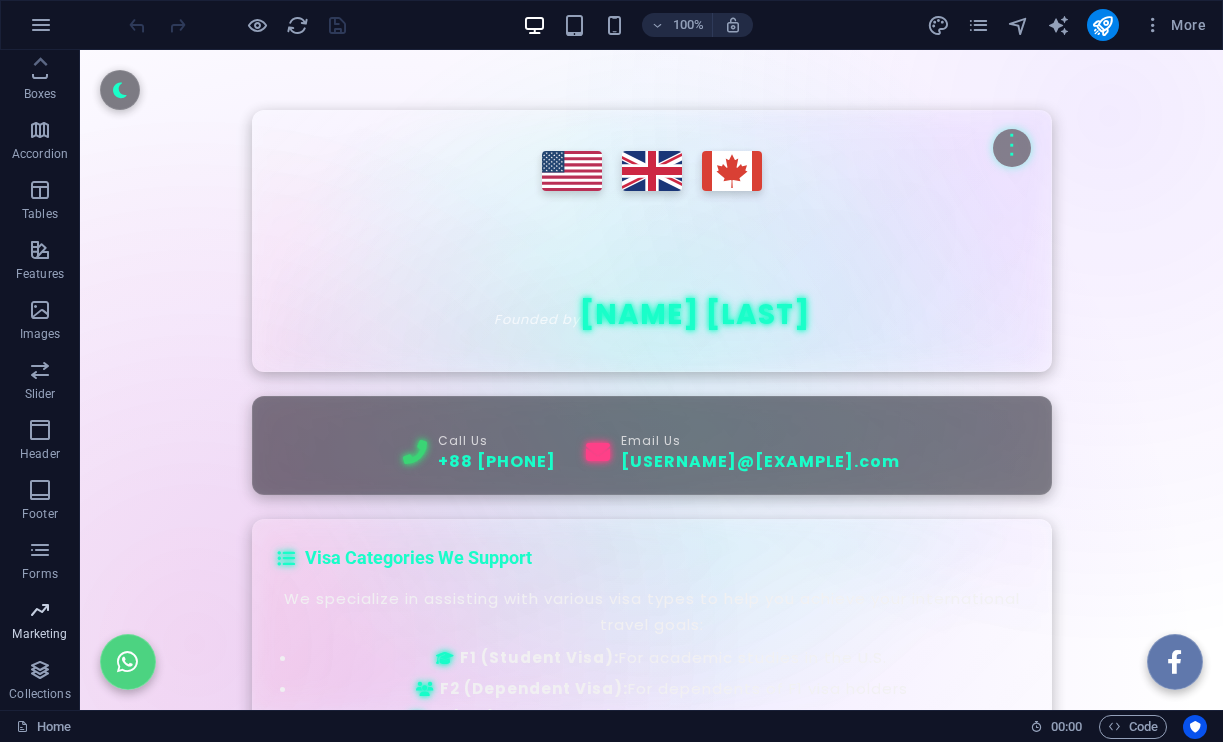 click on "Marketing" at bounding box center (40, 622) 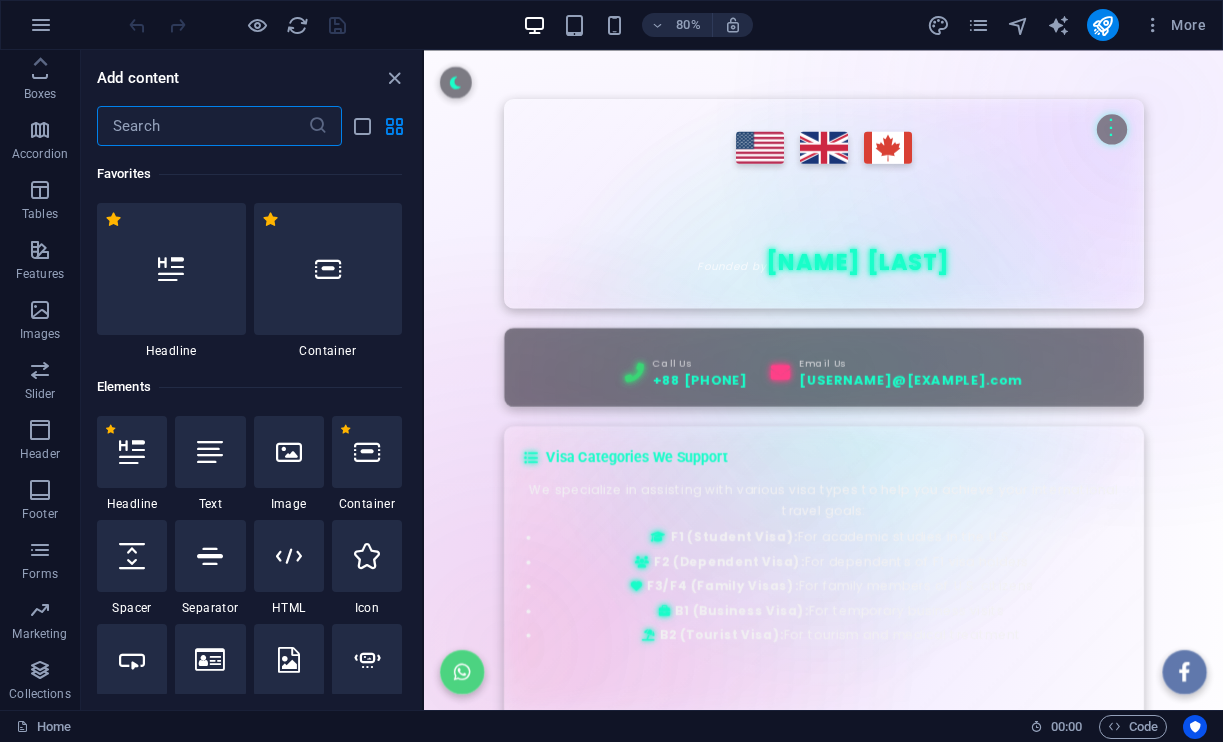 scroll, scrollTop: 0, scrollLeft: 0, axis: both 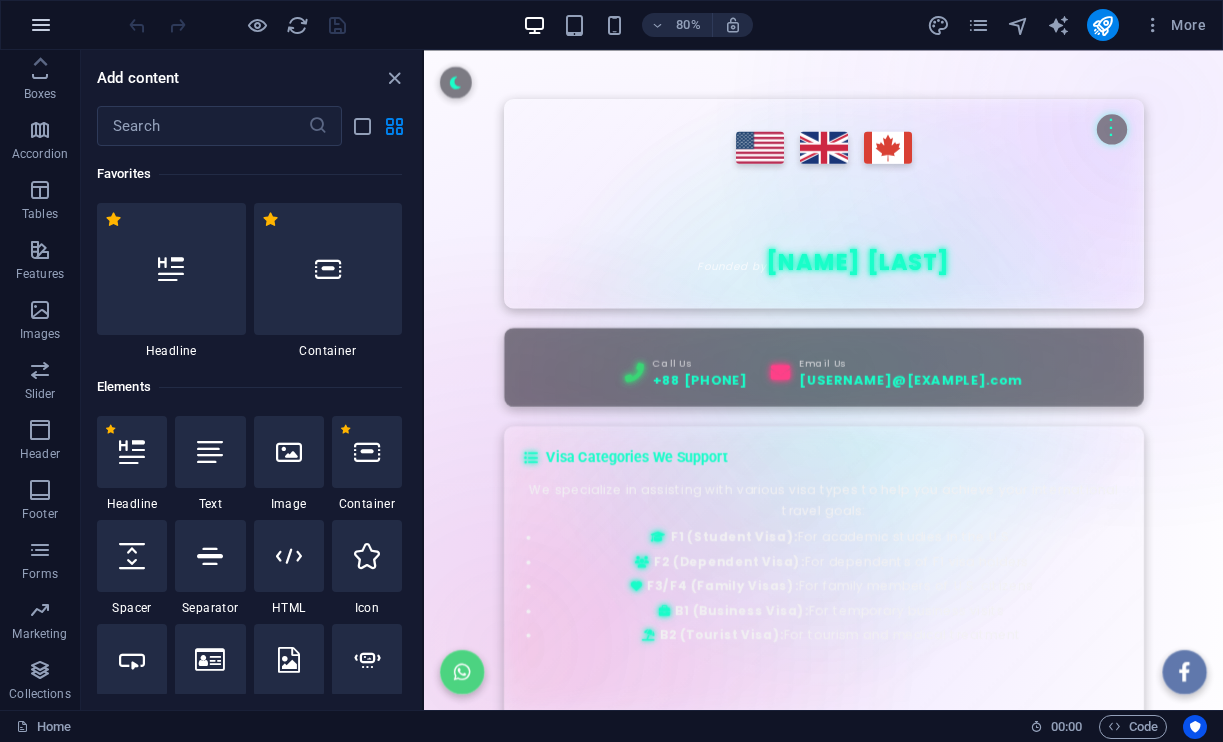 click at bounding box center [41, 25] 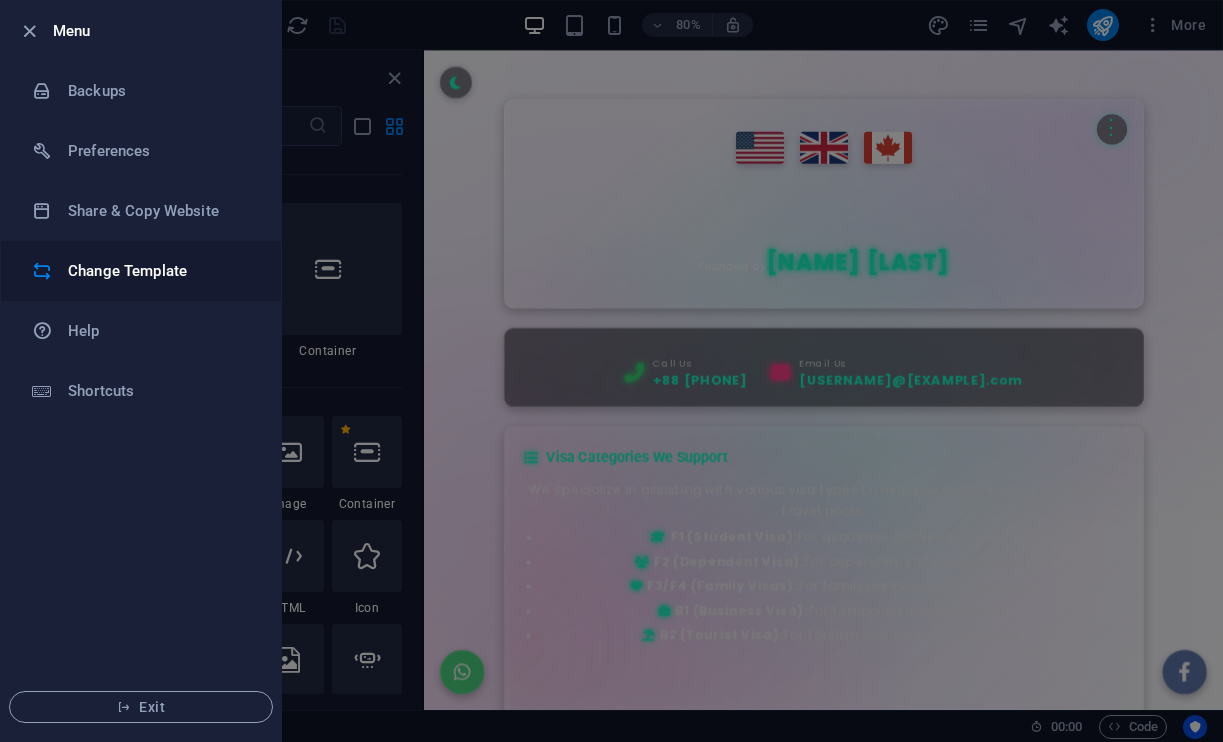 click on "Change Template" at bounding box center [160, 271] 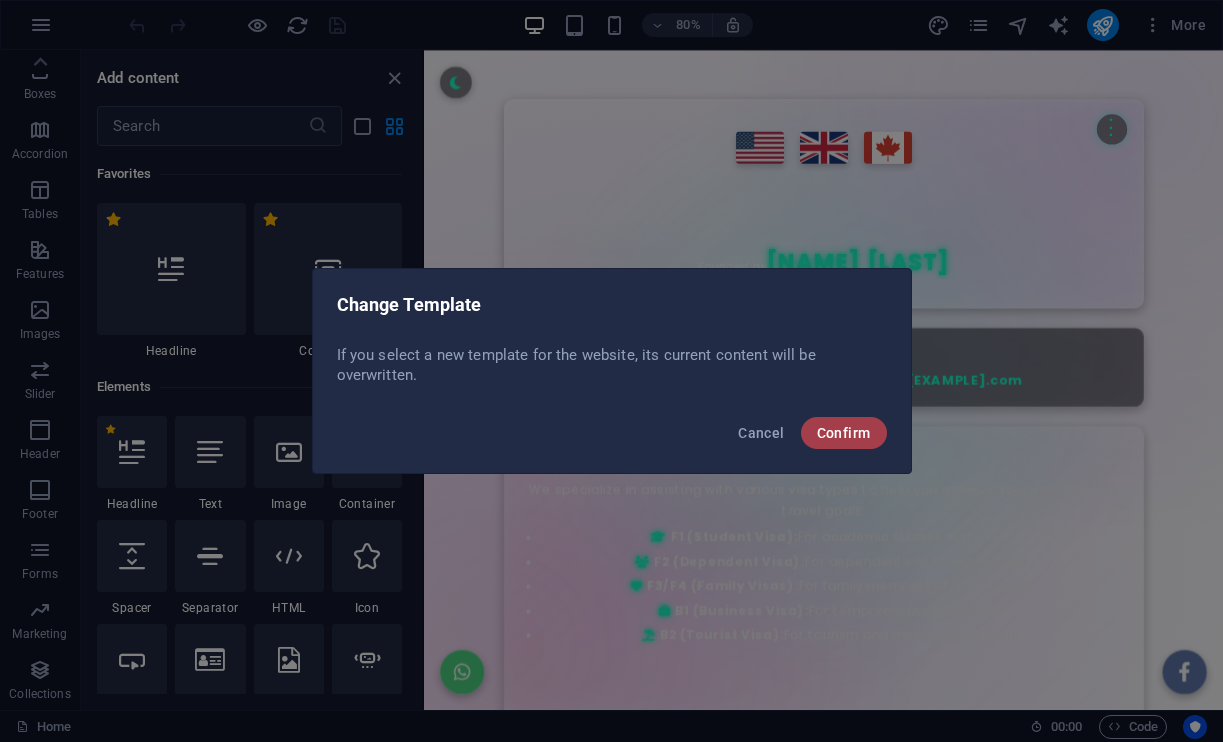 click on "Confirm" at bounding box center (844, 433) 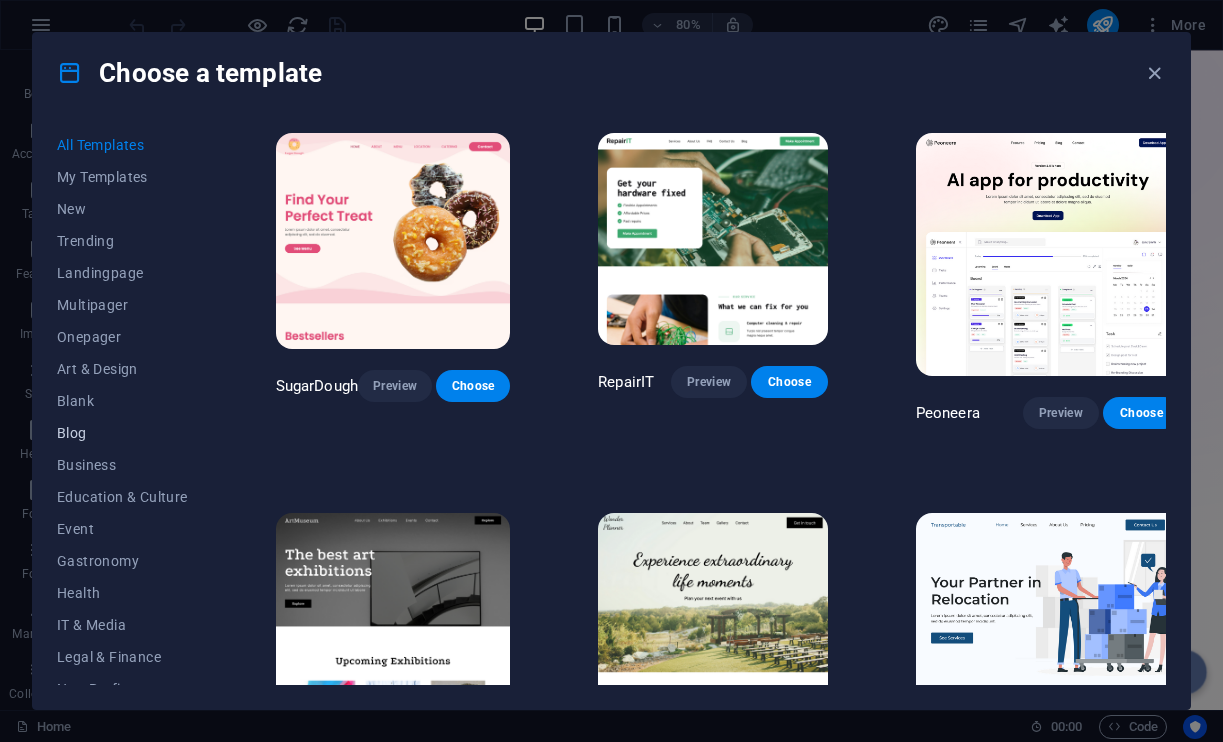 click on "Blog" at bounding box center (122, 433) 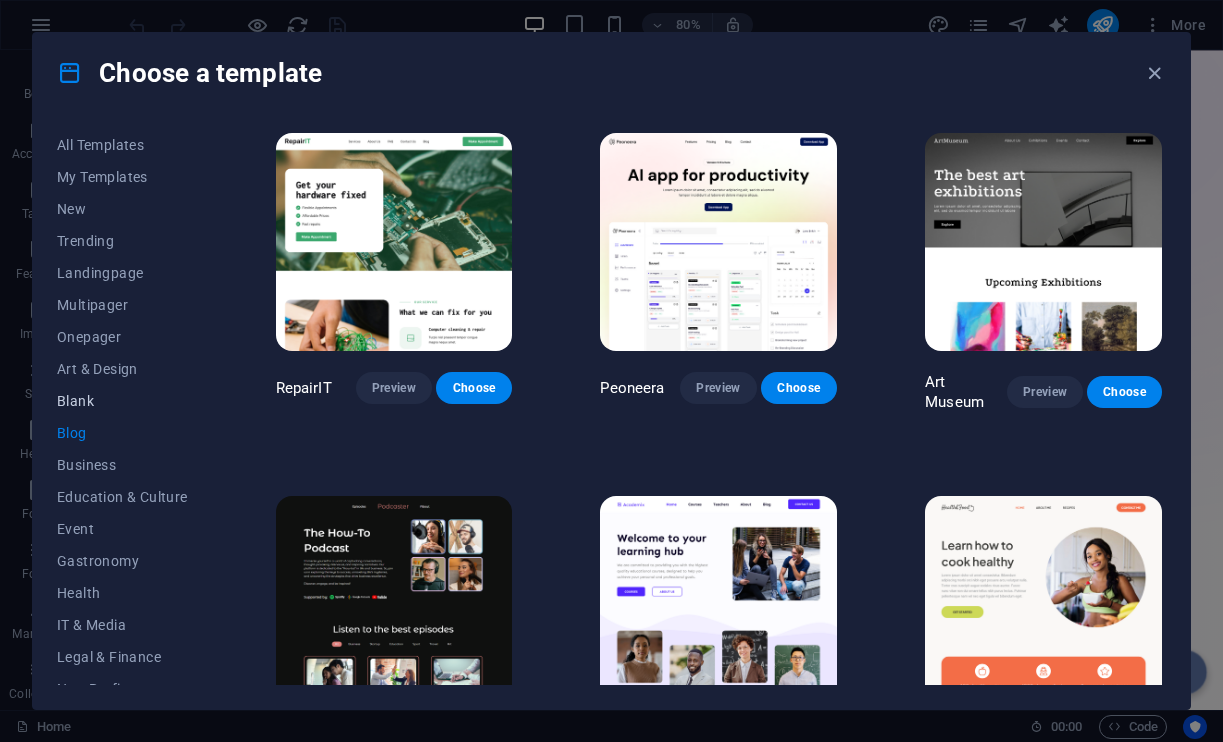 click on "Blank" at bounding box center (122, 401) 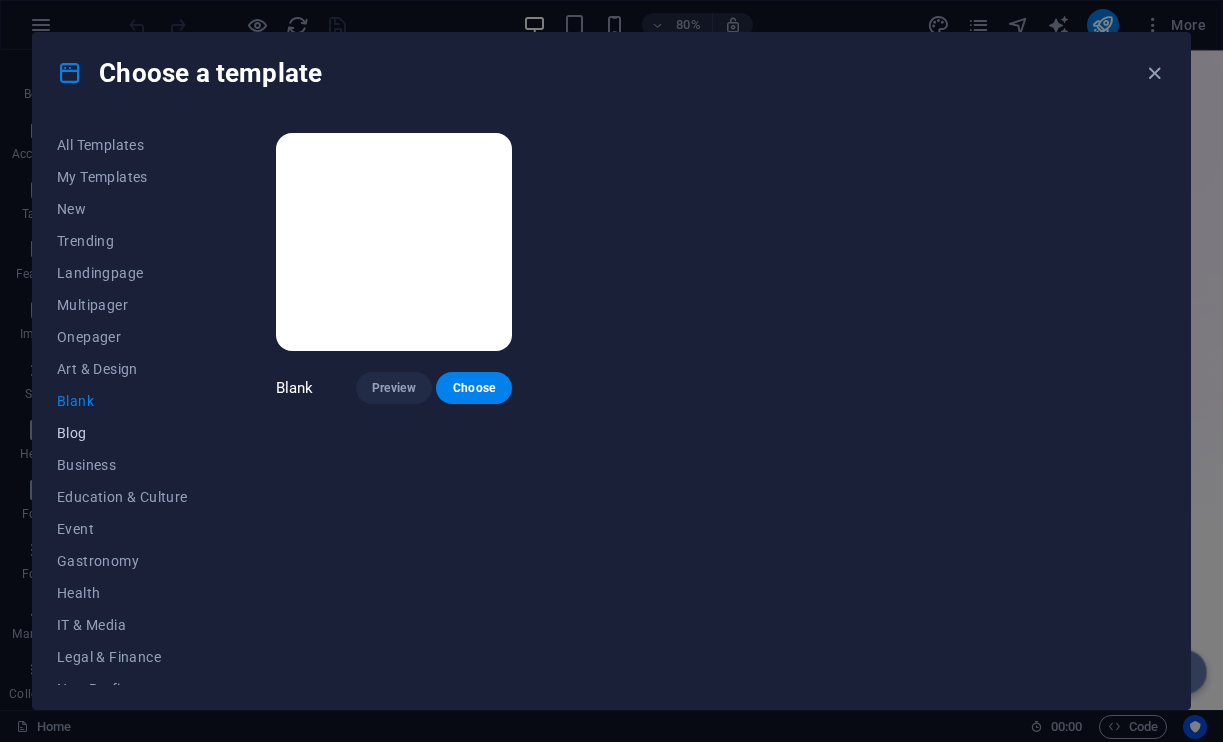 click on "Blog" at bounding box center (122, 433) 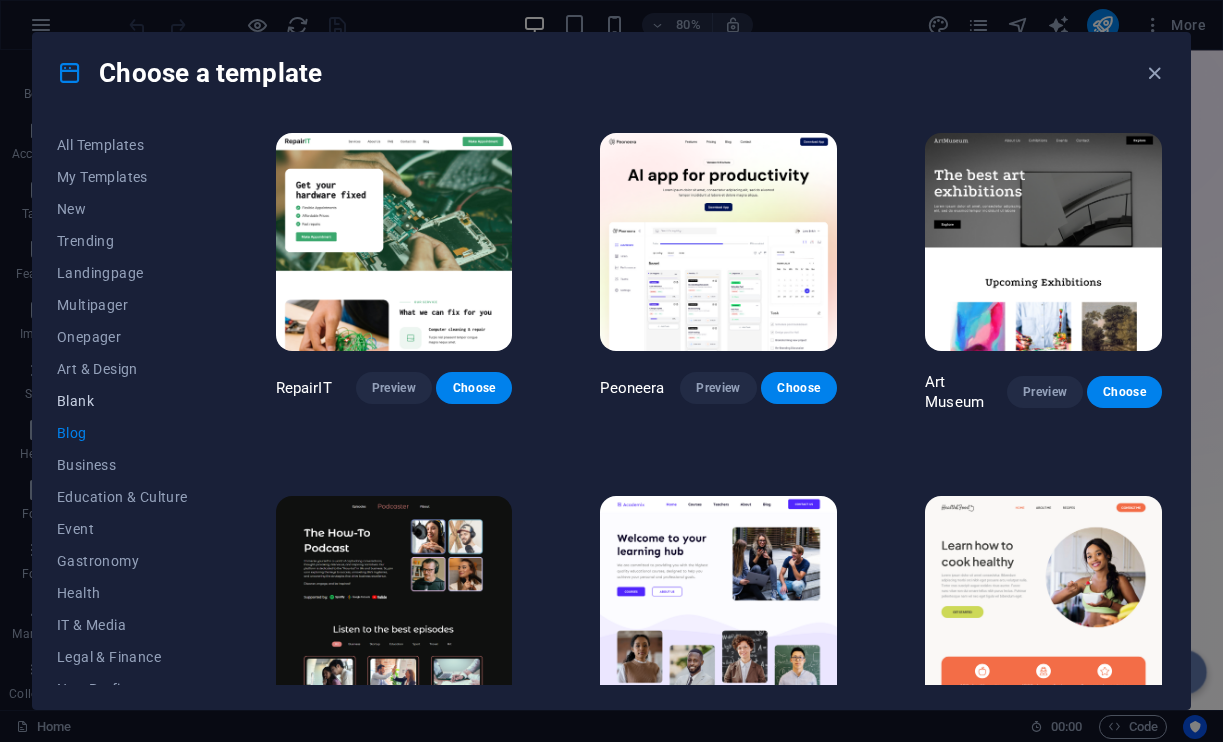 click on "Blank" at bounding box center (122, 401) 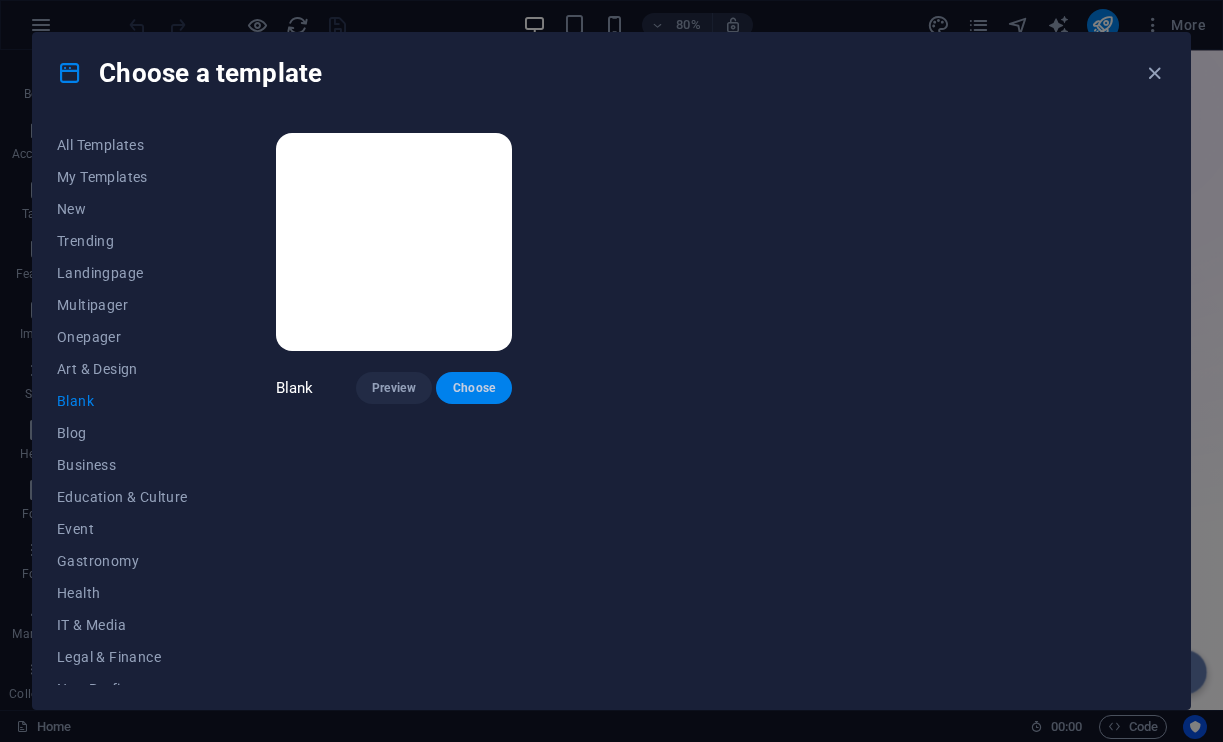 click on "Choose" at bounding box center (474, 388) 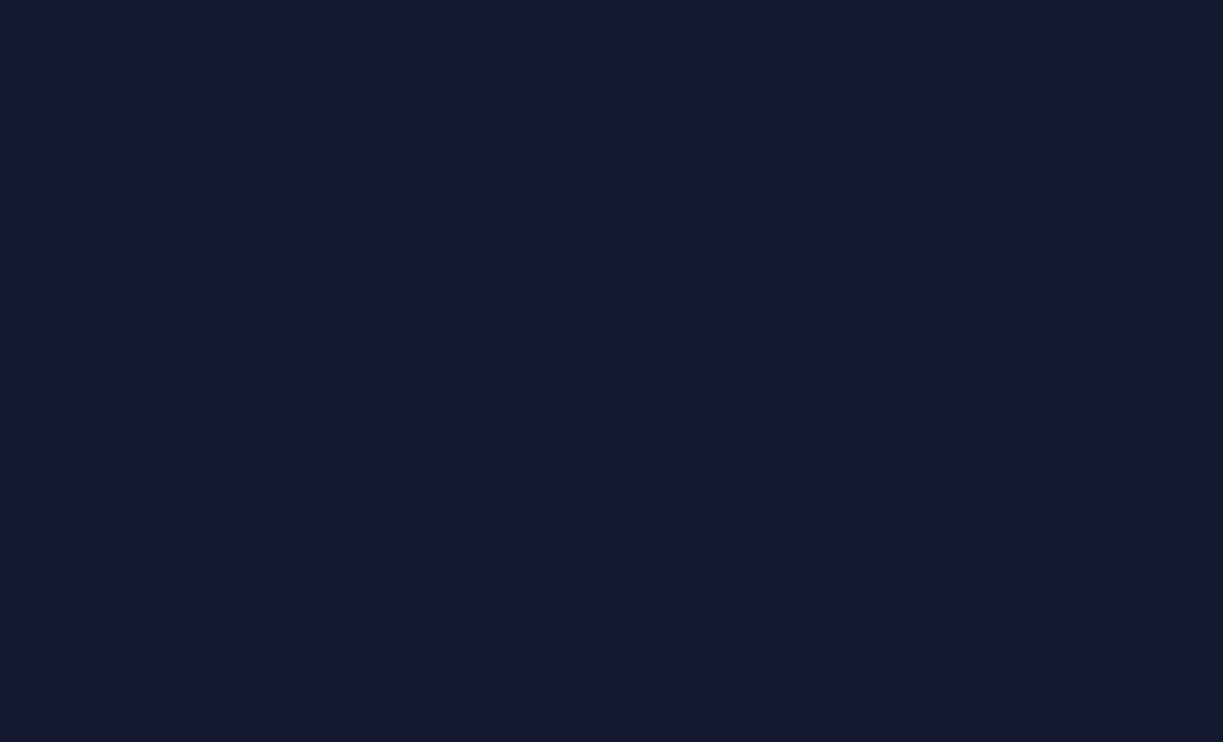 scroll, scrollTop: 0, scrollLeft: 0, axis: both 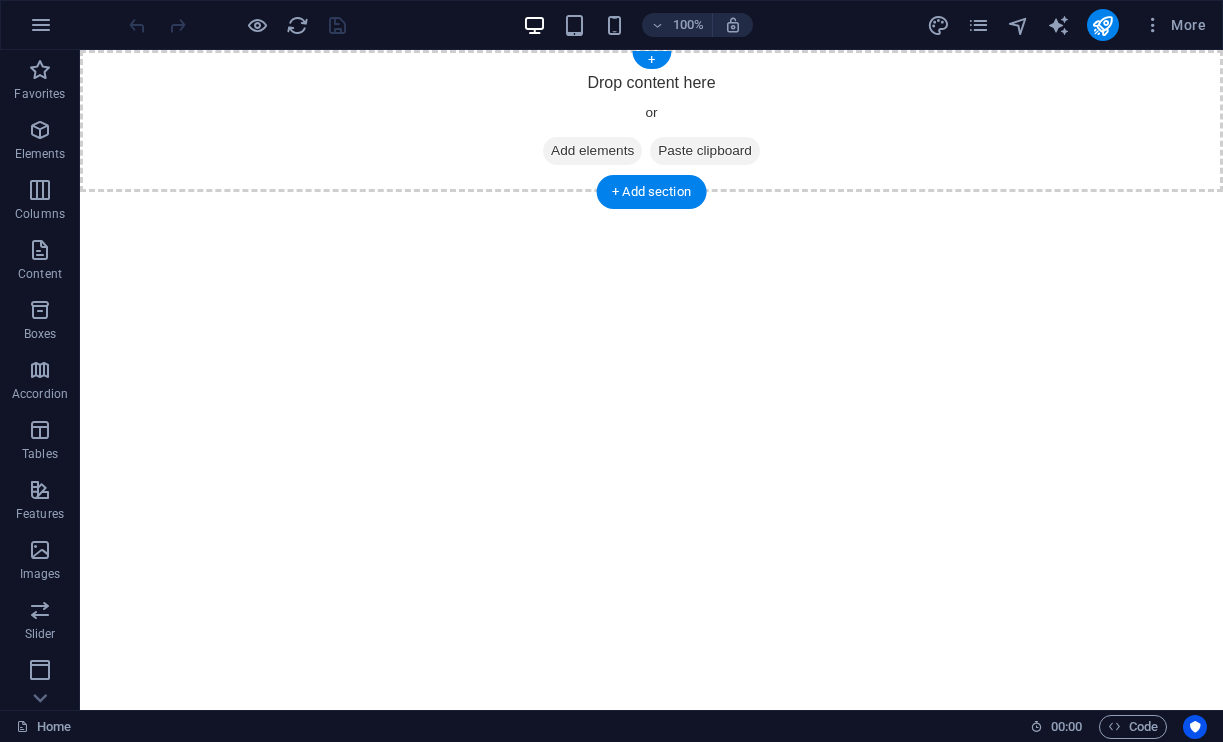 click on "Add elements" at bounding box center (592, 151) 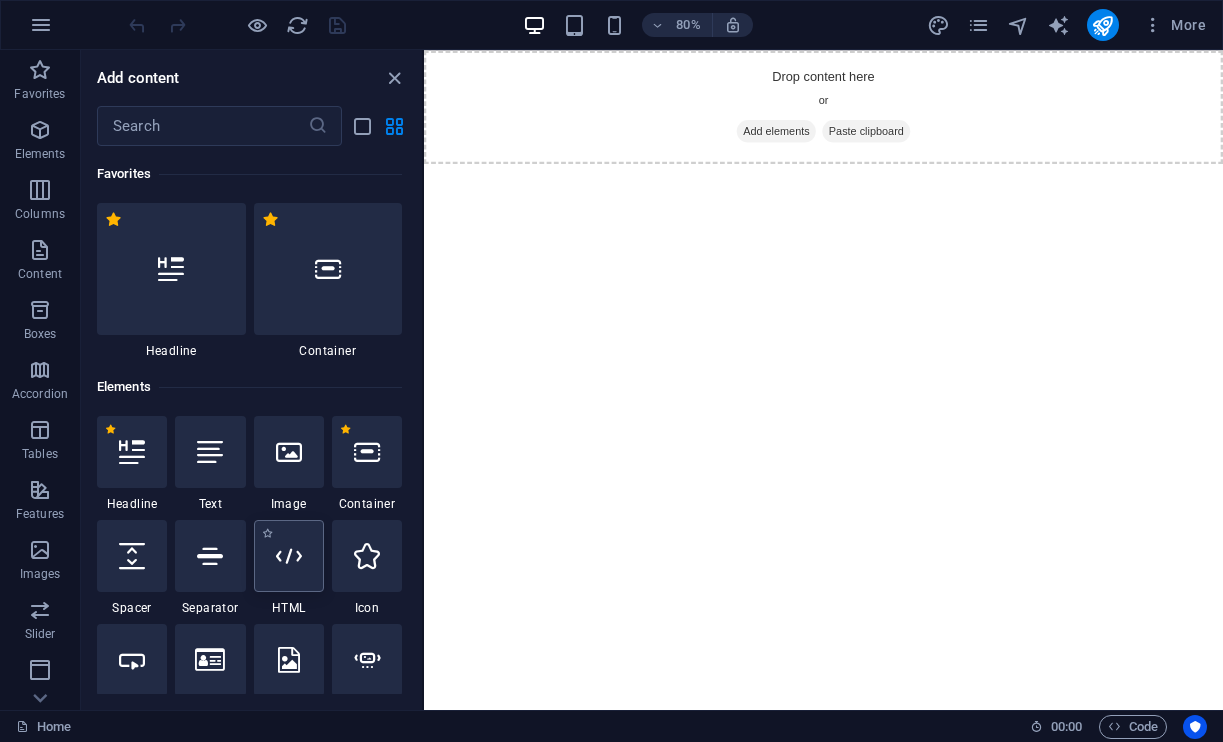 click at bounding box center [289, 556] 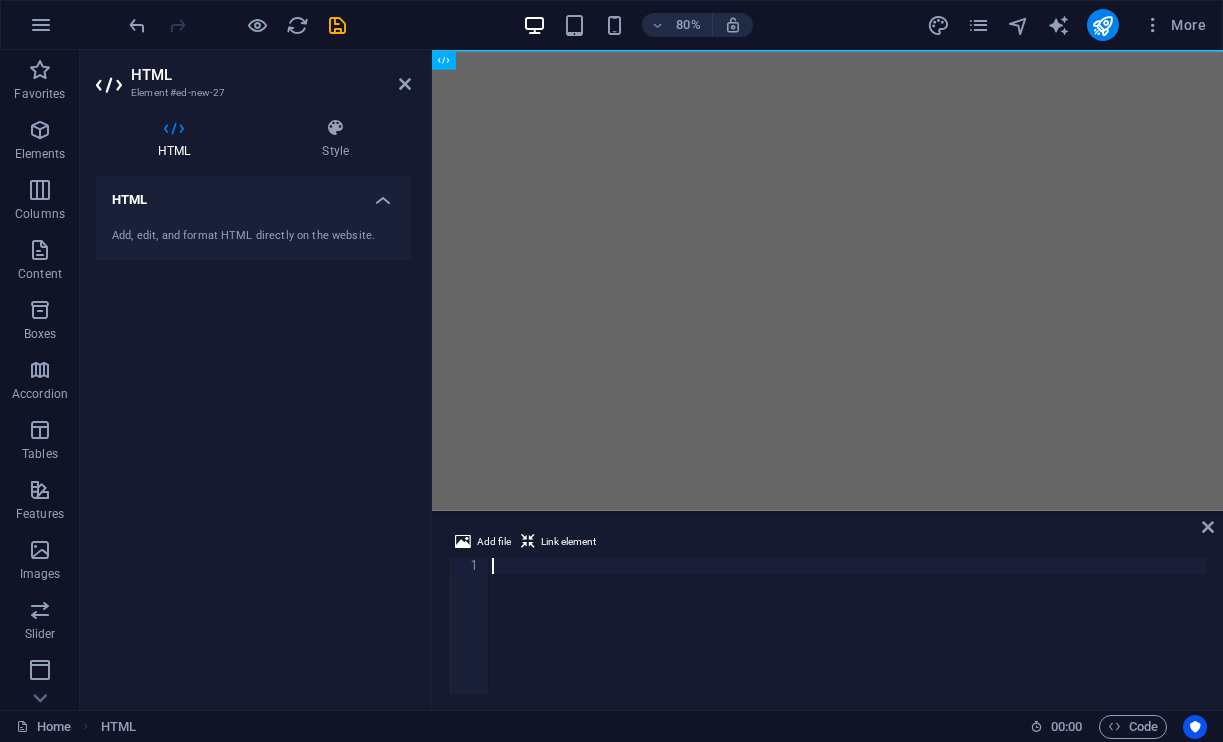 click at bounding box center [847, 642] 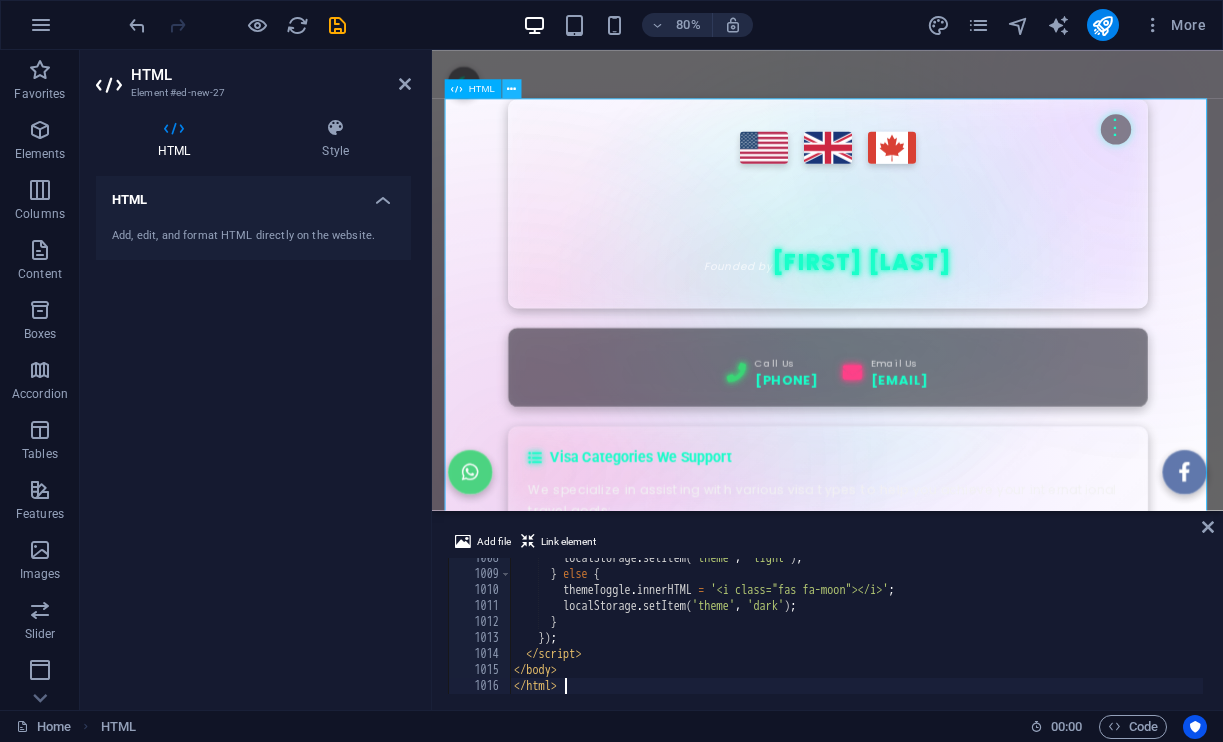 click at bounding box center (511, 88) 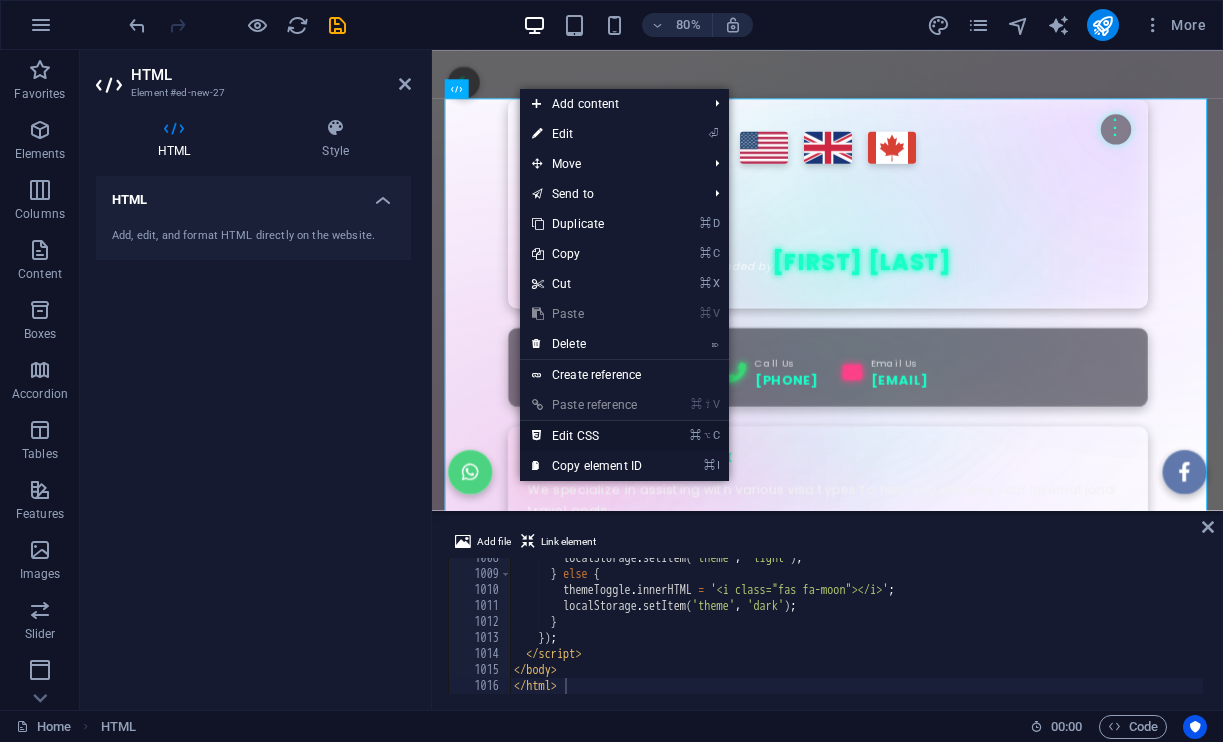 click on "⌘ ⌥ C  Edit CSS" at bounding box center [587, 436] 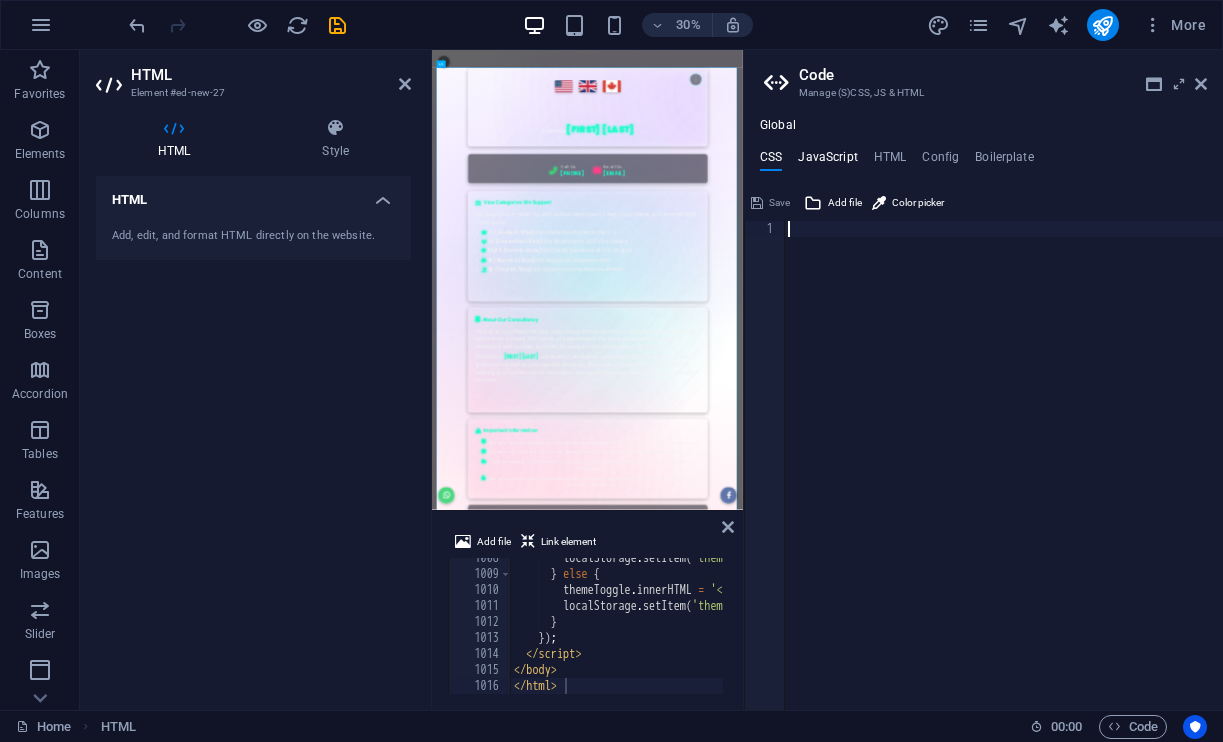 click on "JavaScript" at bounding box center (827, 161) 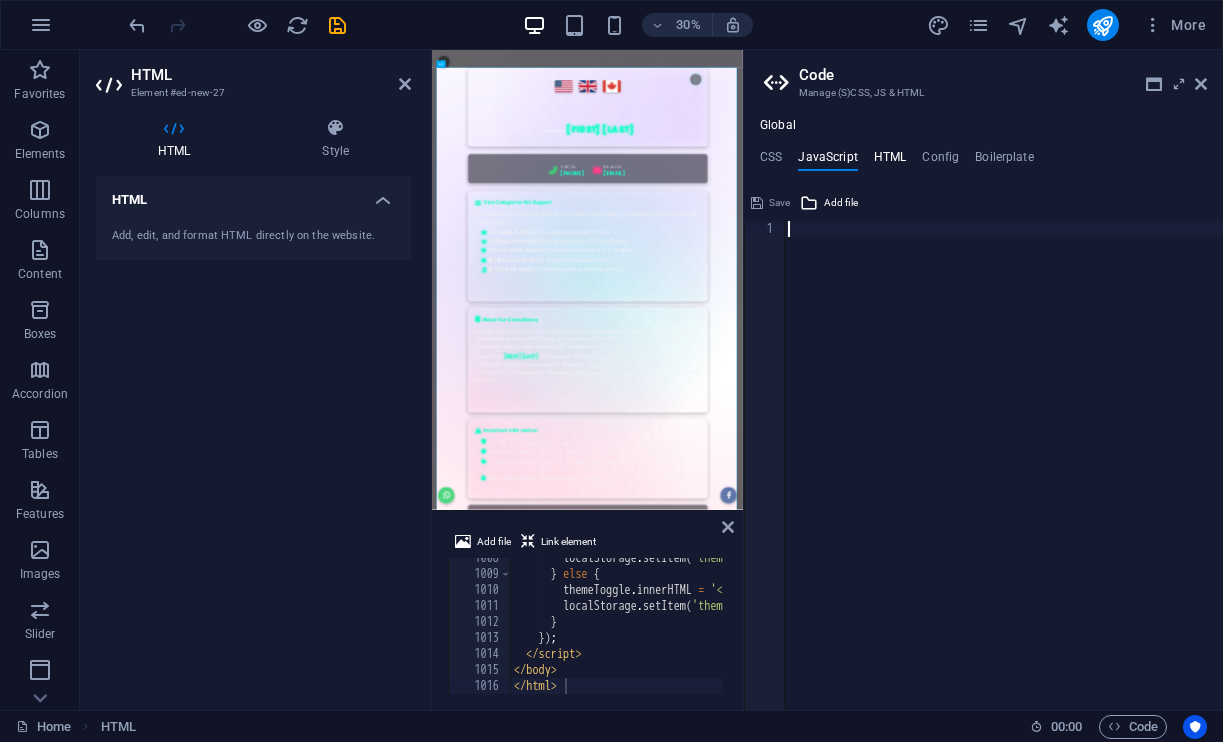 click on "HTML" at bounding box center (890, 161) 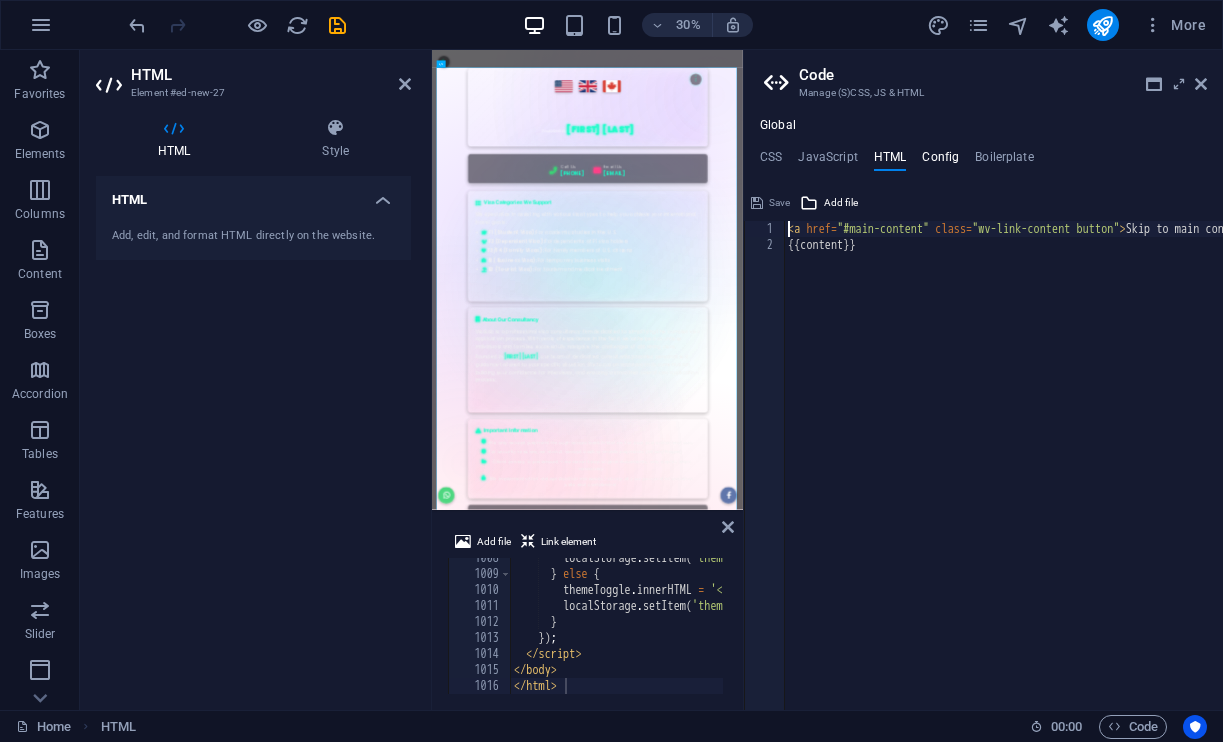 click on "Config" at bounding box center [940, 161] 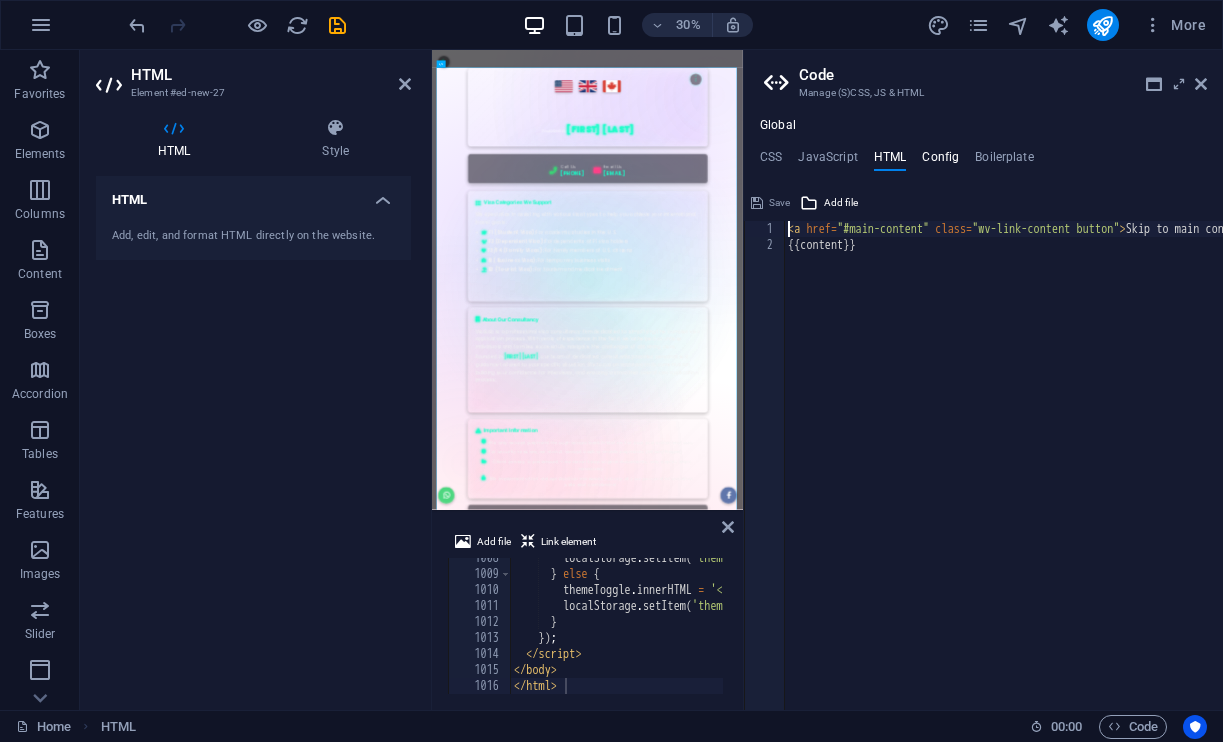 type 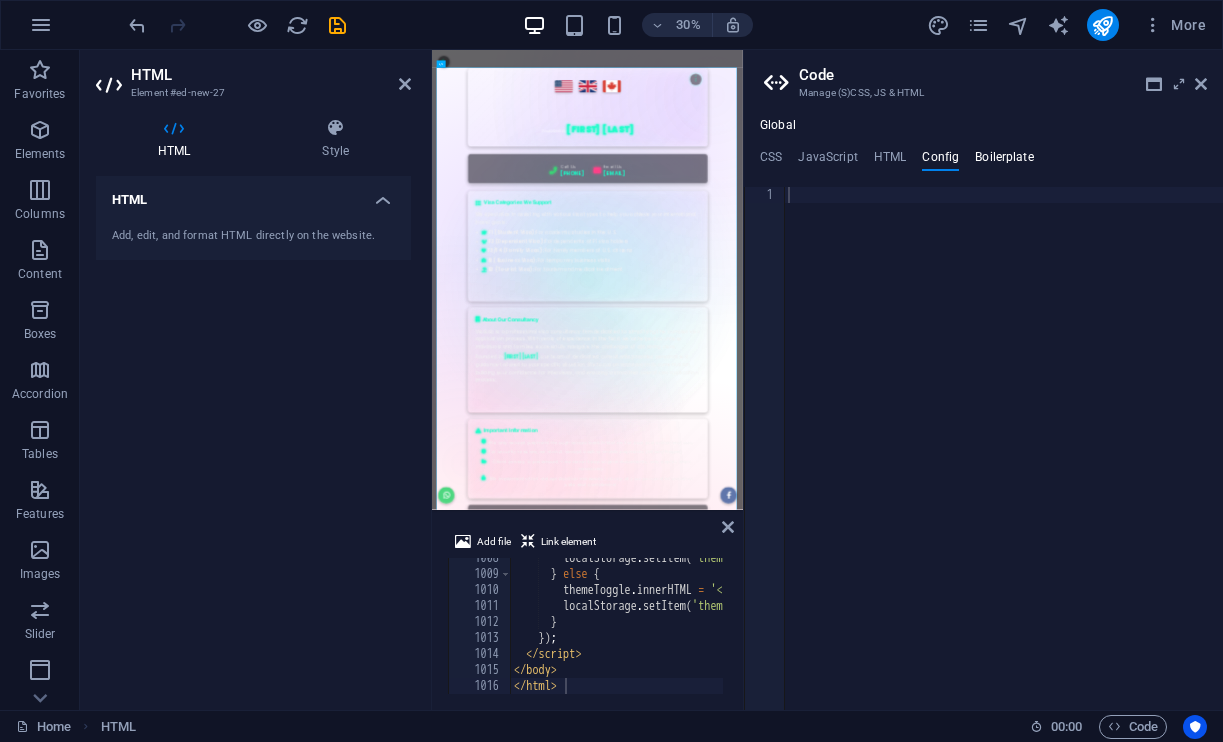 click on "Boilerplate" at bounding box center [1004, 161] 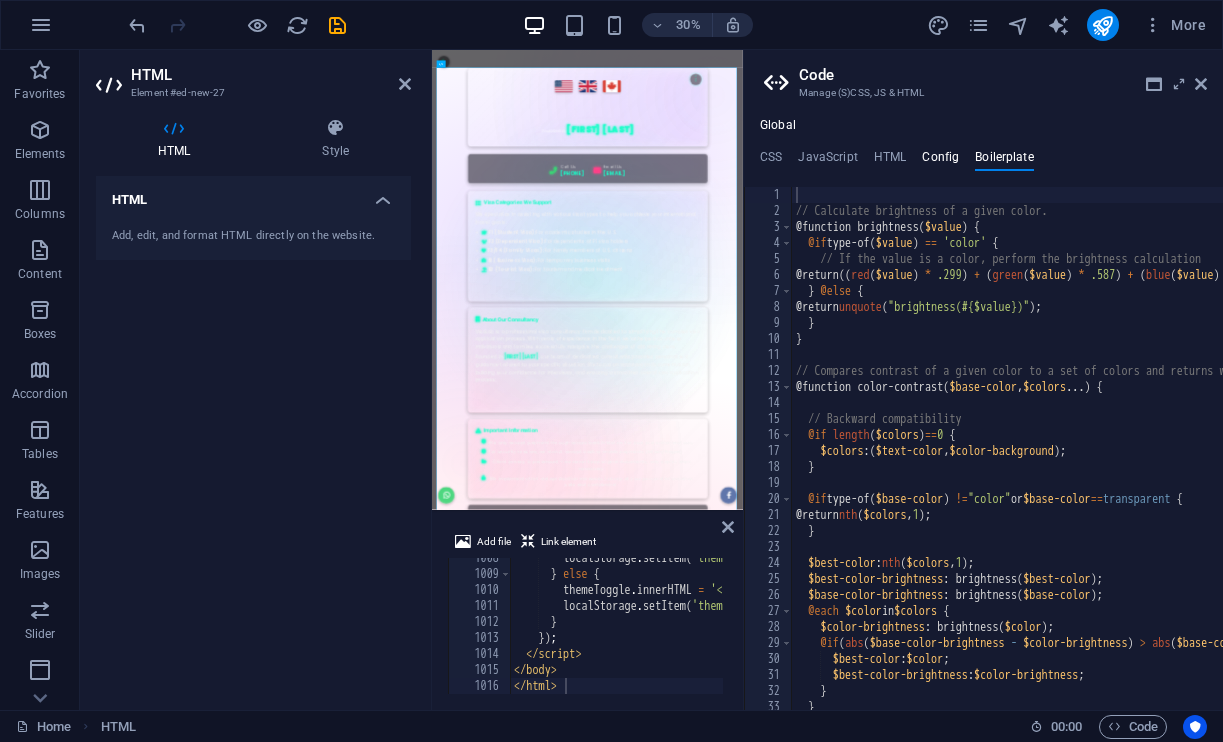 click on "Config" at bounding box center [940, 161] 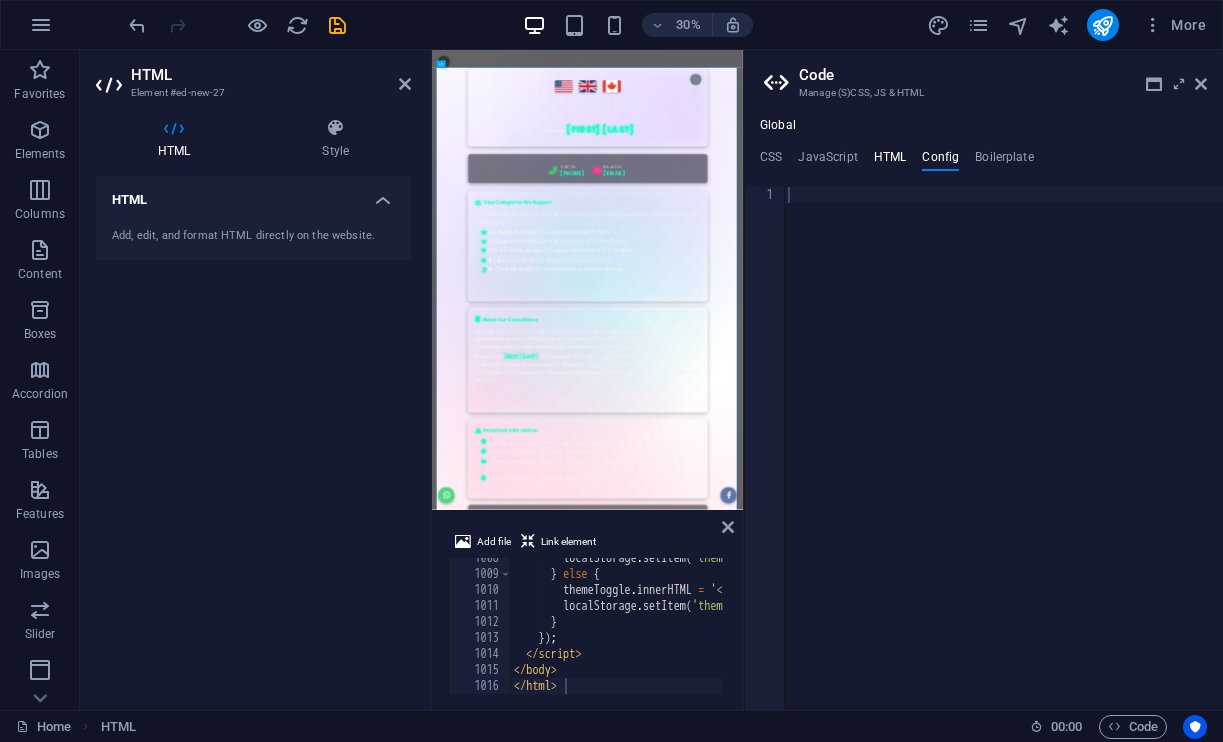 click on "HTML" at bounding box center [890, 161] 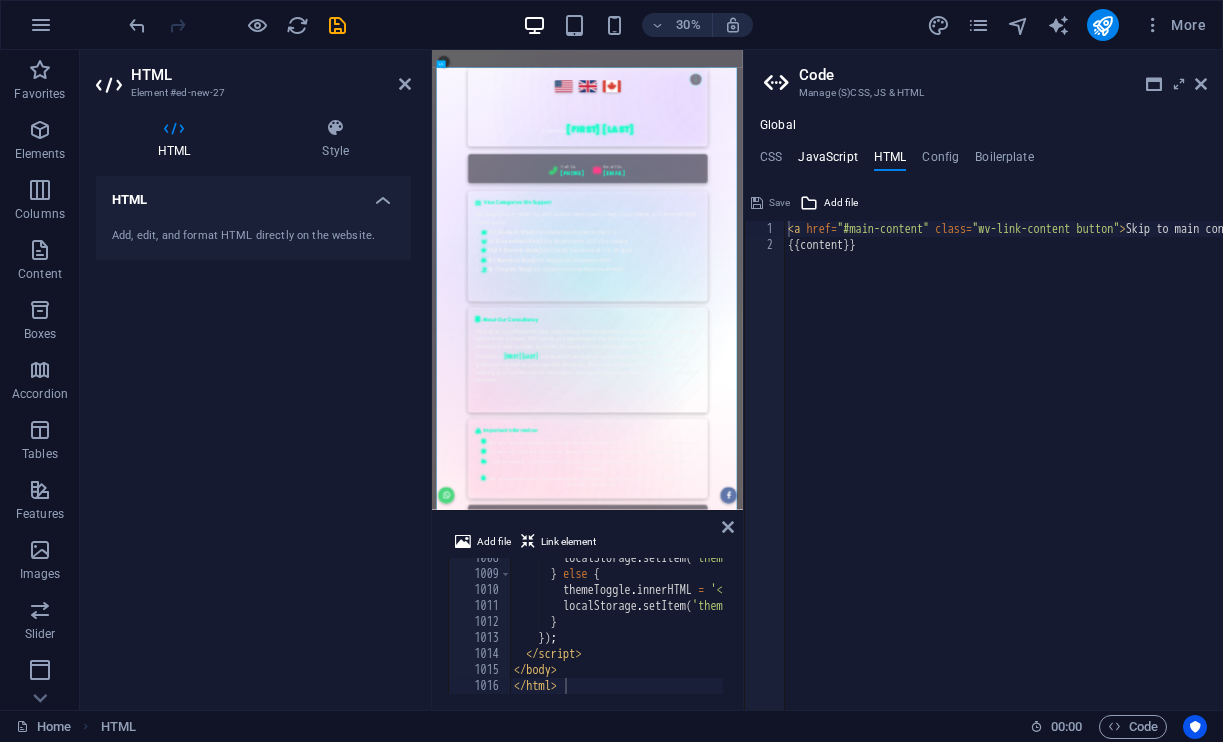 click on "JavaScript" at bounding box center (827, 161) 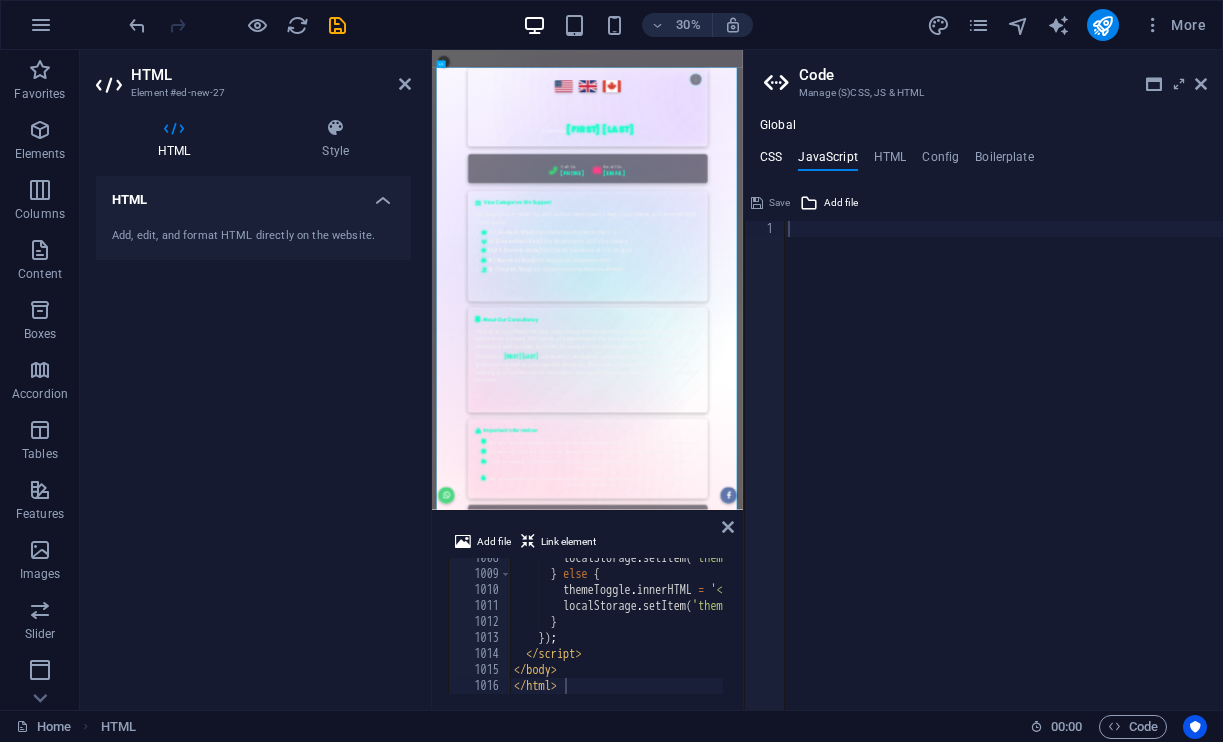 click on "CSS" at bounding box center [771, 161] 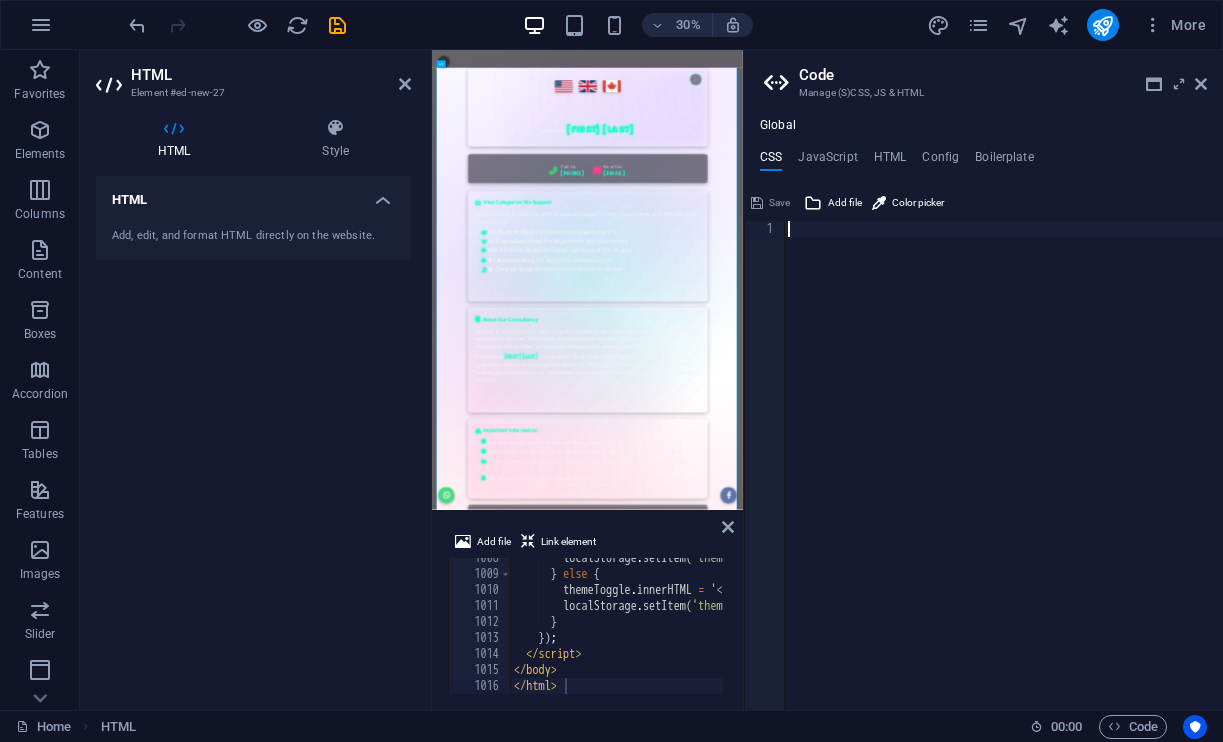 click at bounding box center (1003, 482) 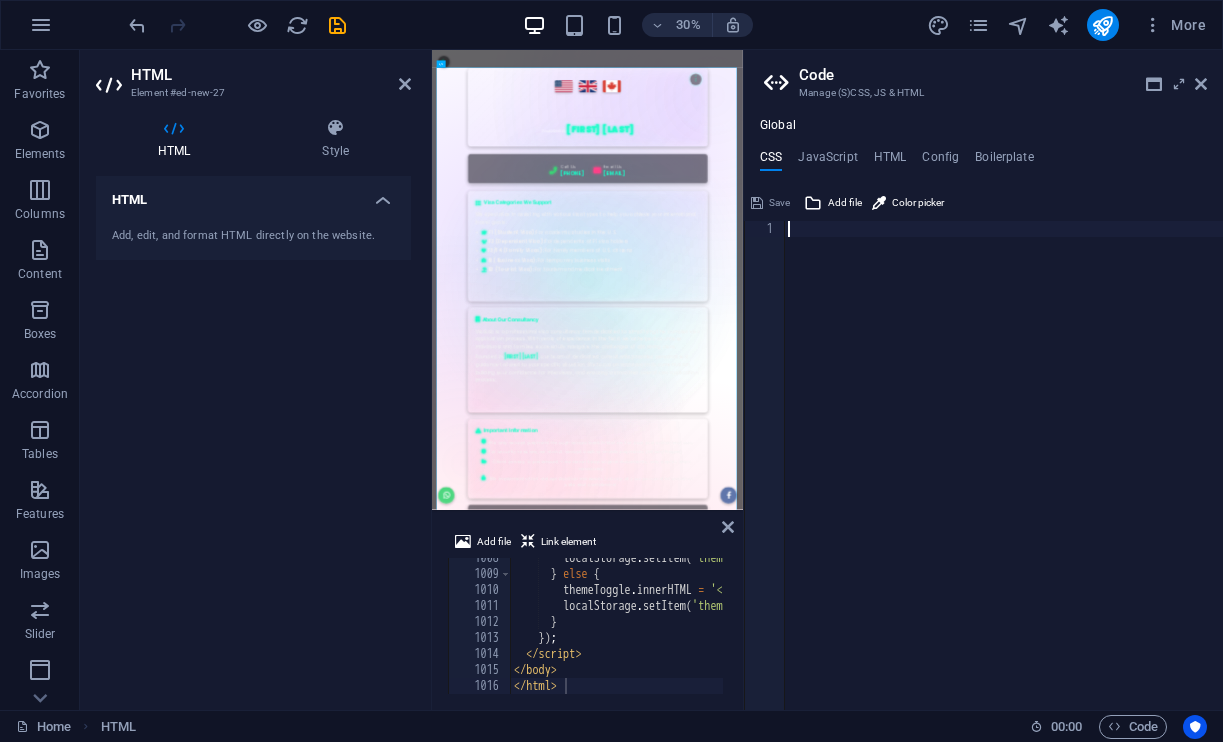 paste on "}" 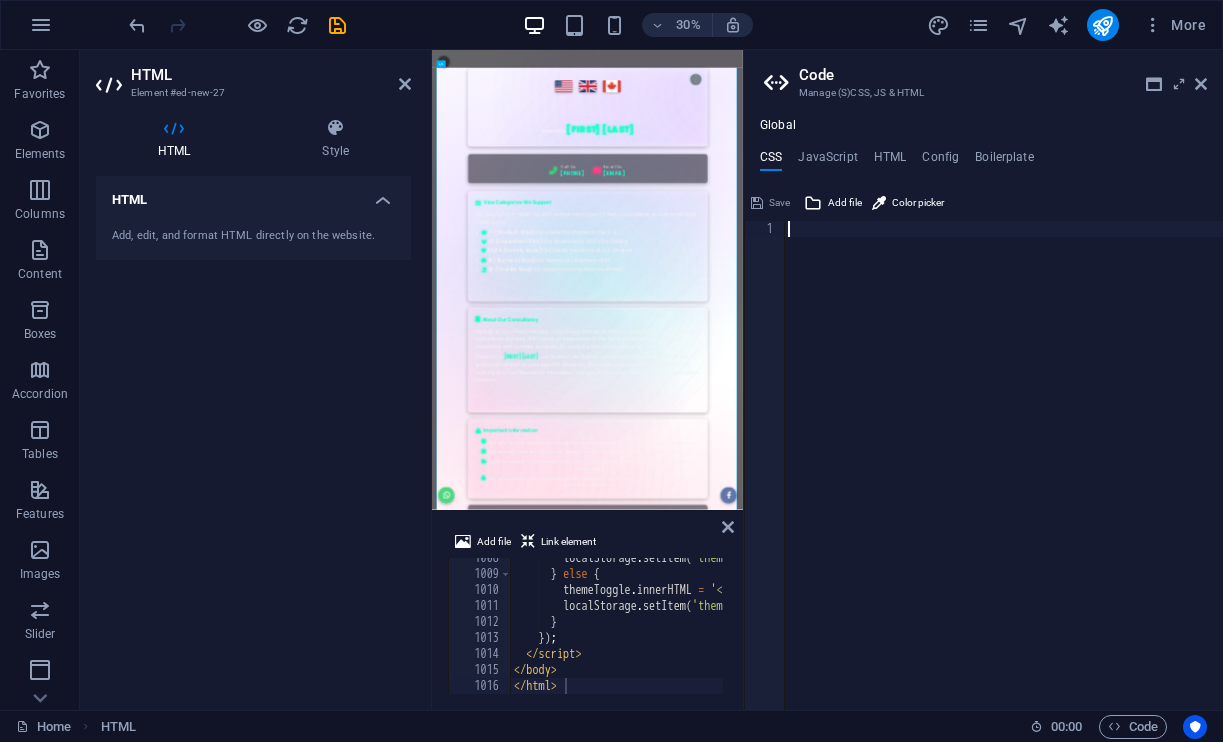 type on "}" 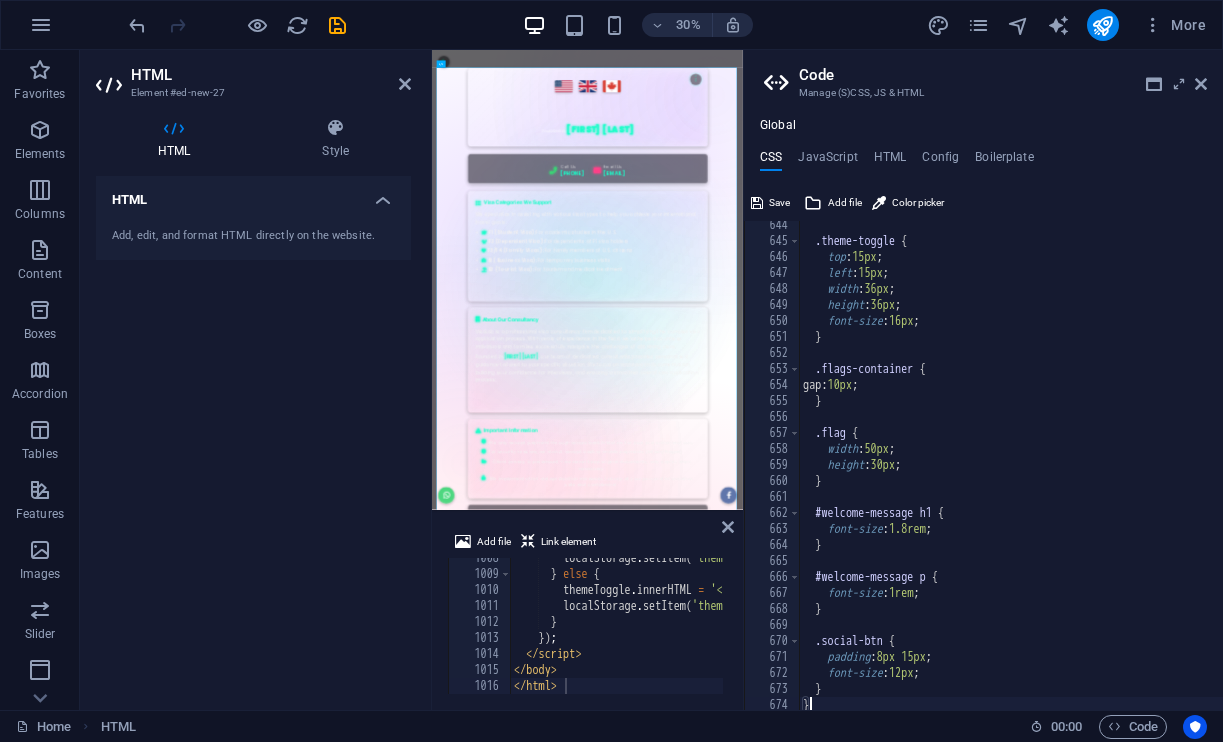 scroll, scrollTop: 9938, scrollLeft: 0, axis: vertical 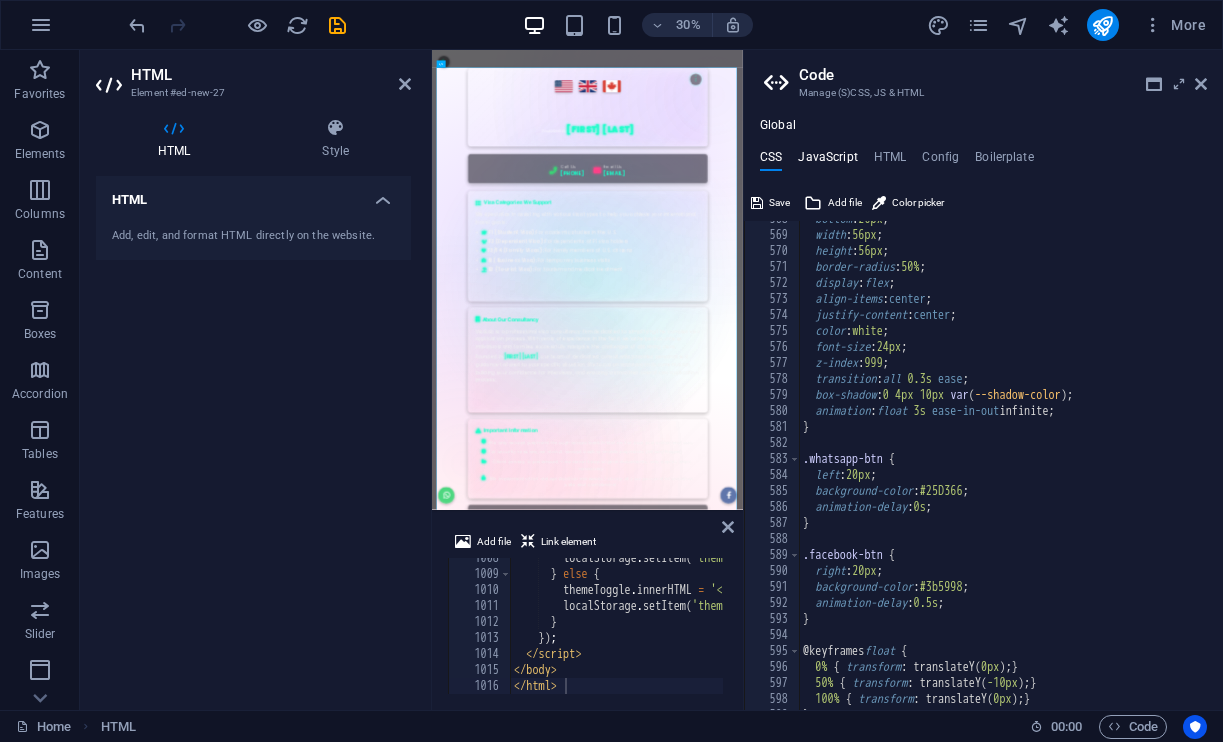 click on "JavaScript" at bounding box center (827, 161) 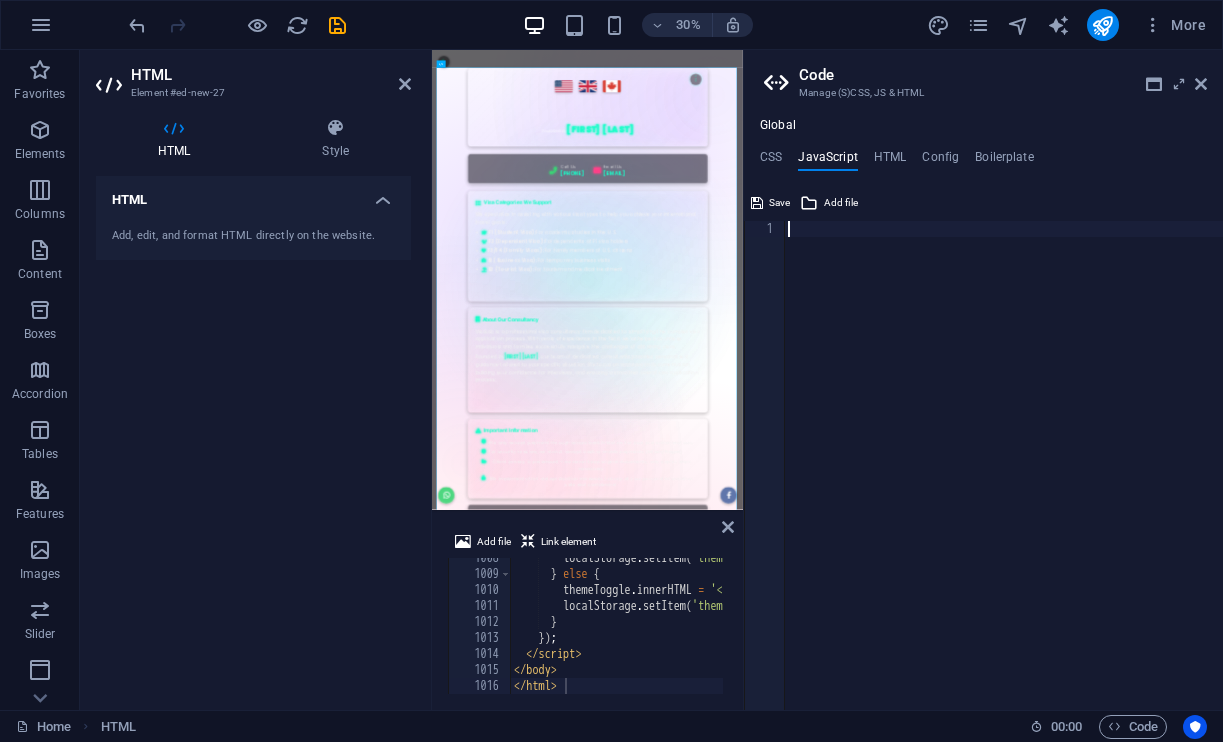 click at bounding box center (1003, 482) 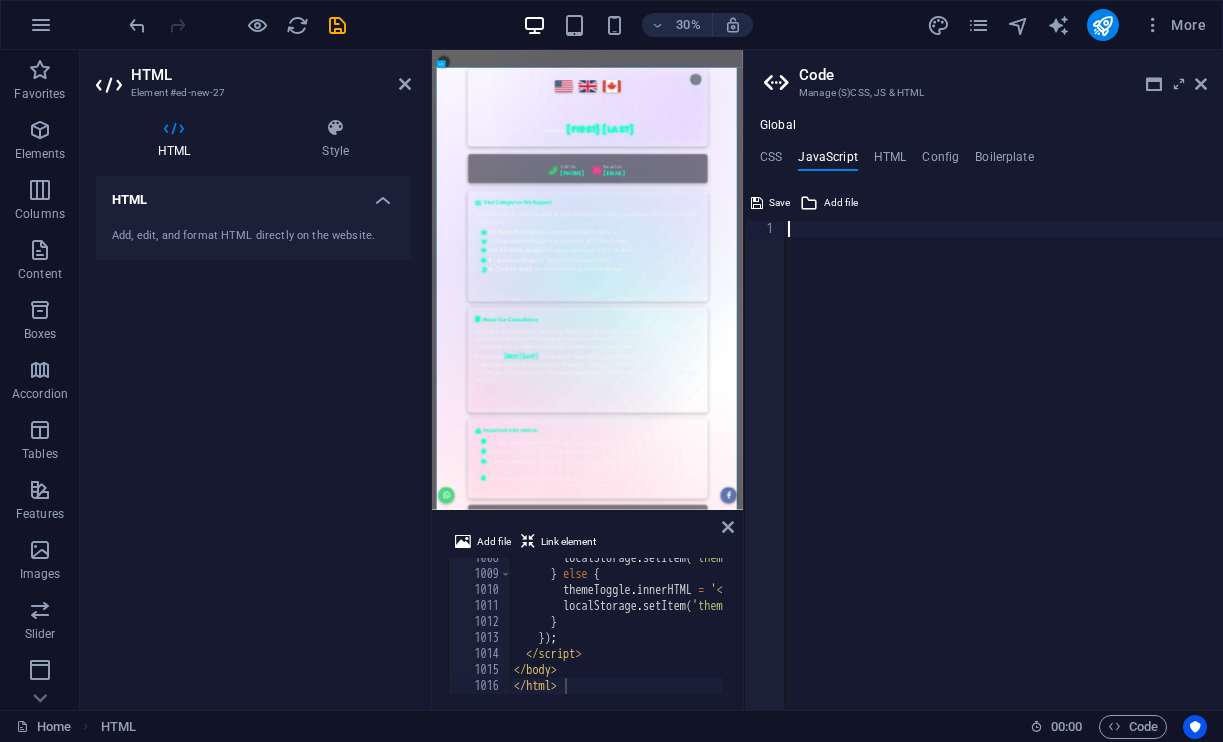 paste on "});" 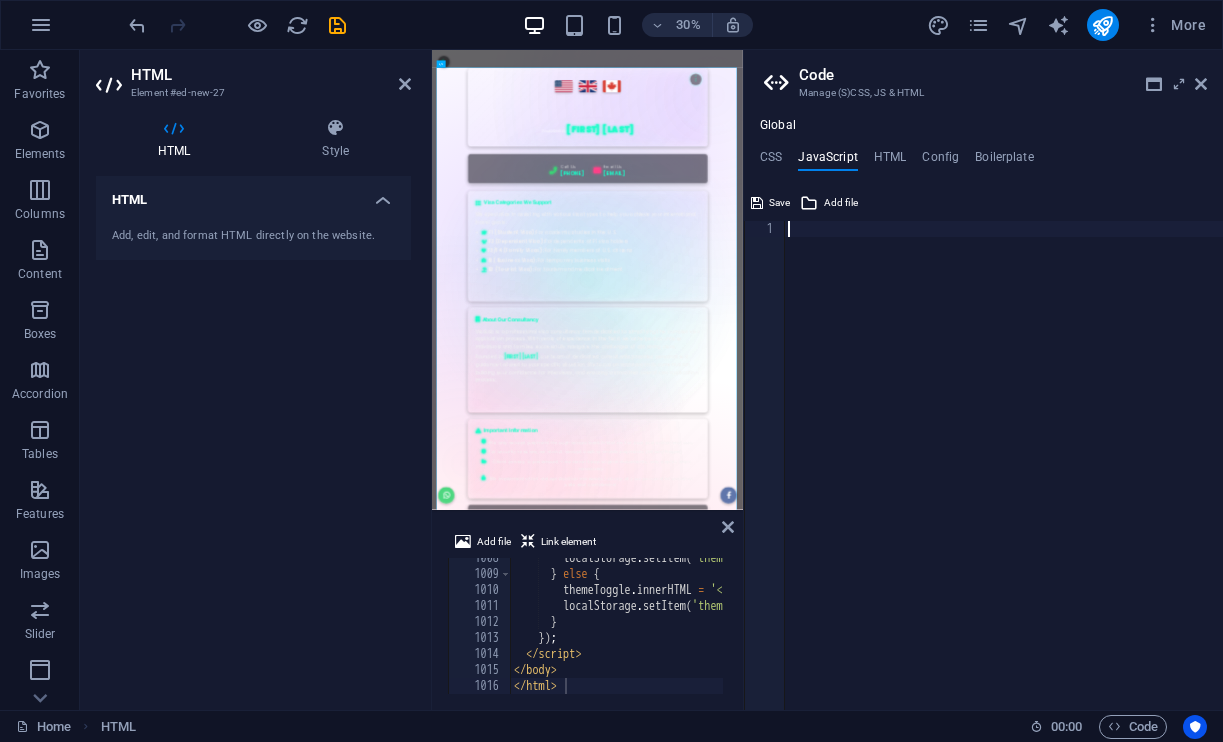 type on "});" 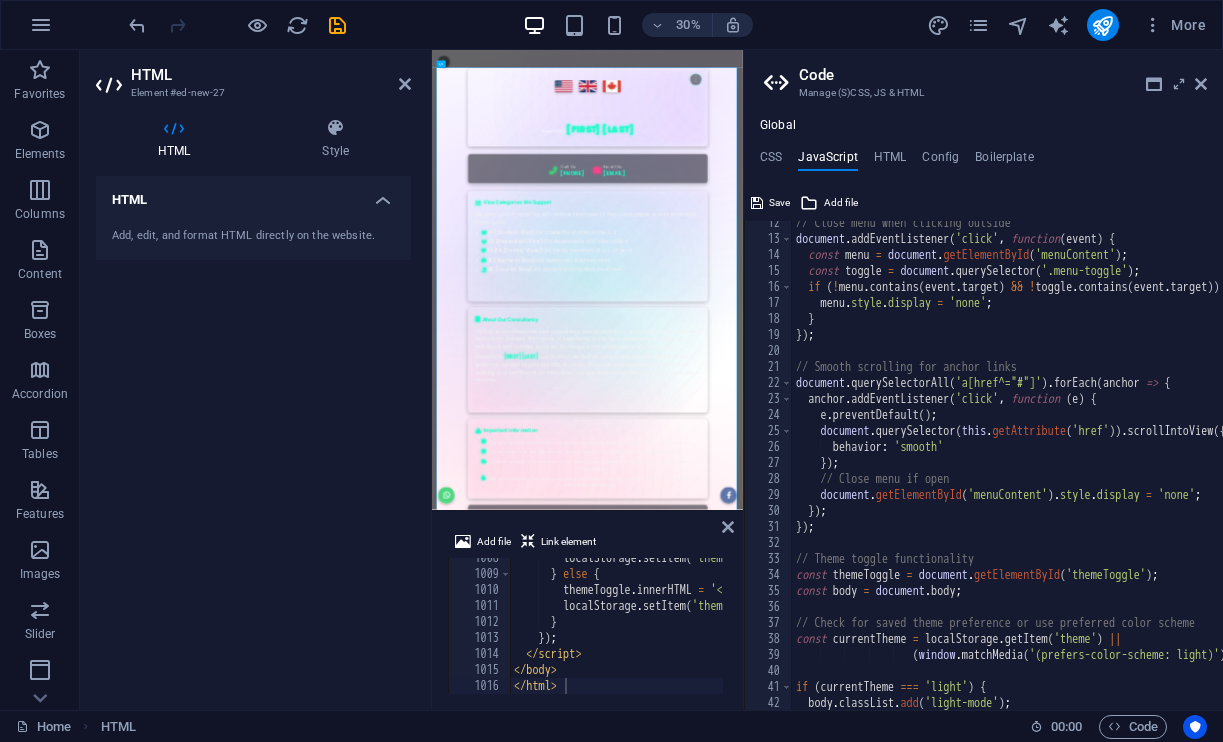 scroll, scrollTop: 0, scrollLeft: 0, axis: both 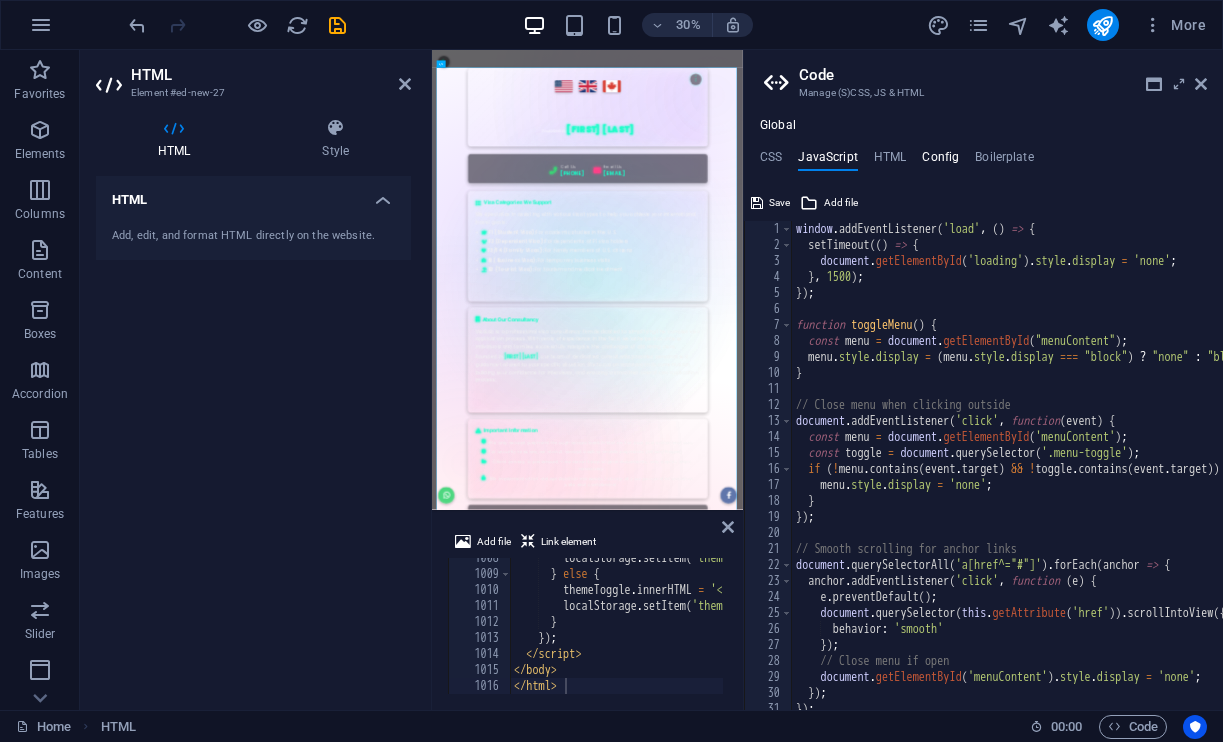 click on "Config" at bounding box center [940, 161] 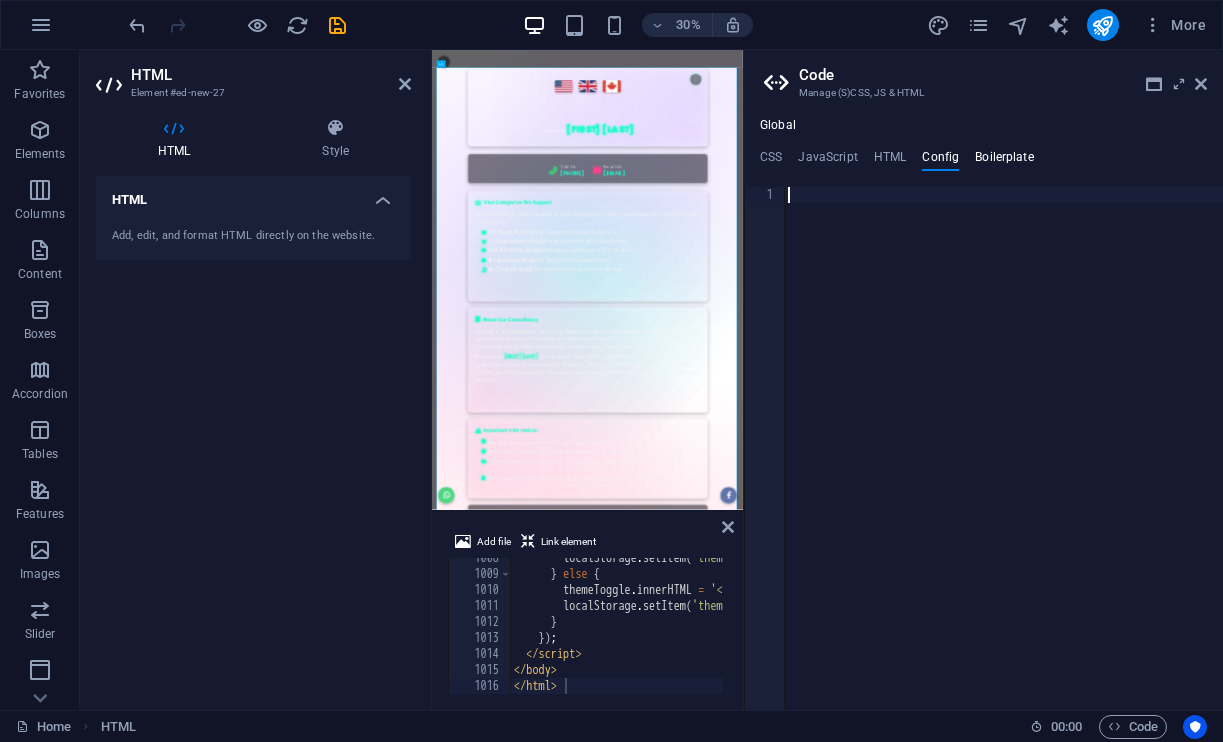 click on "Boilerplate" at bounding box center [1004, 161] 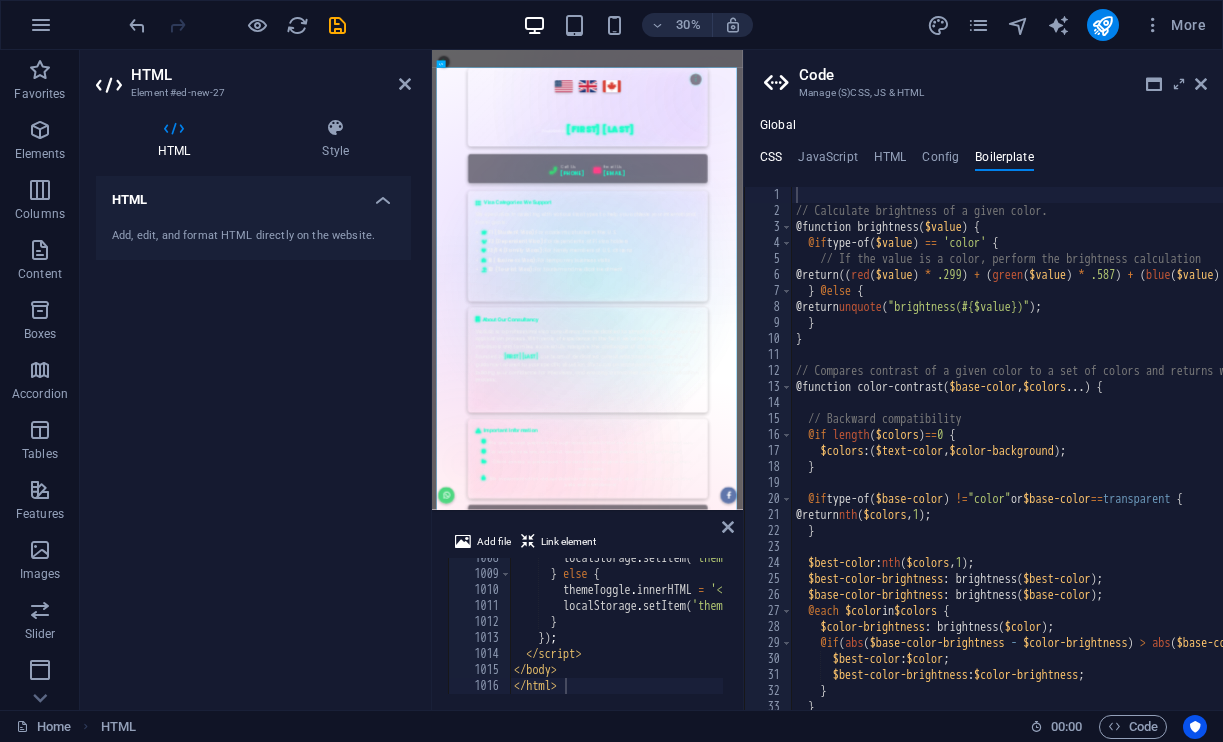 click on "CSS" at bounding box center [771, 161] 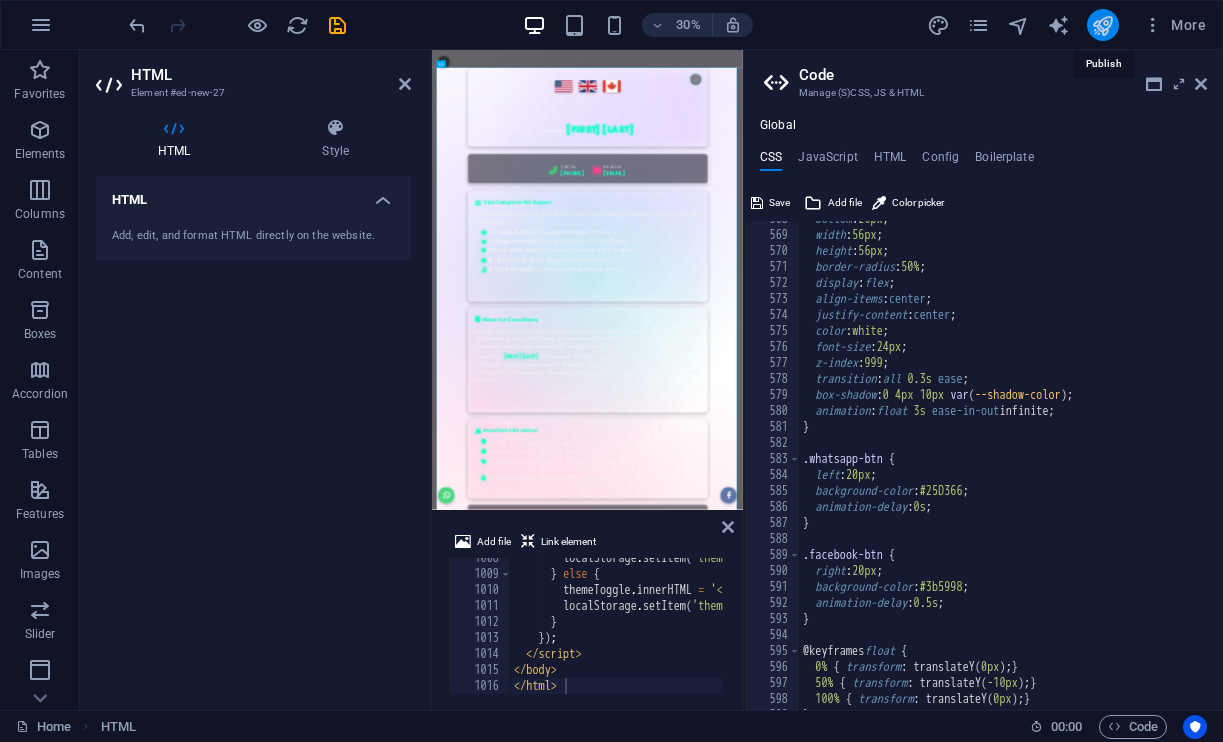 click at bounding box center (1102, 25) 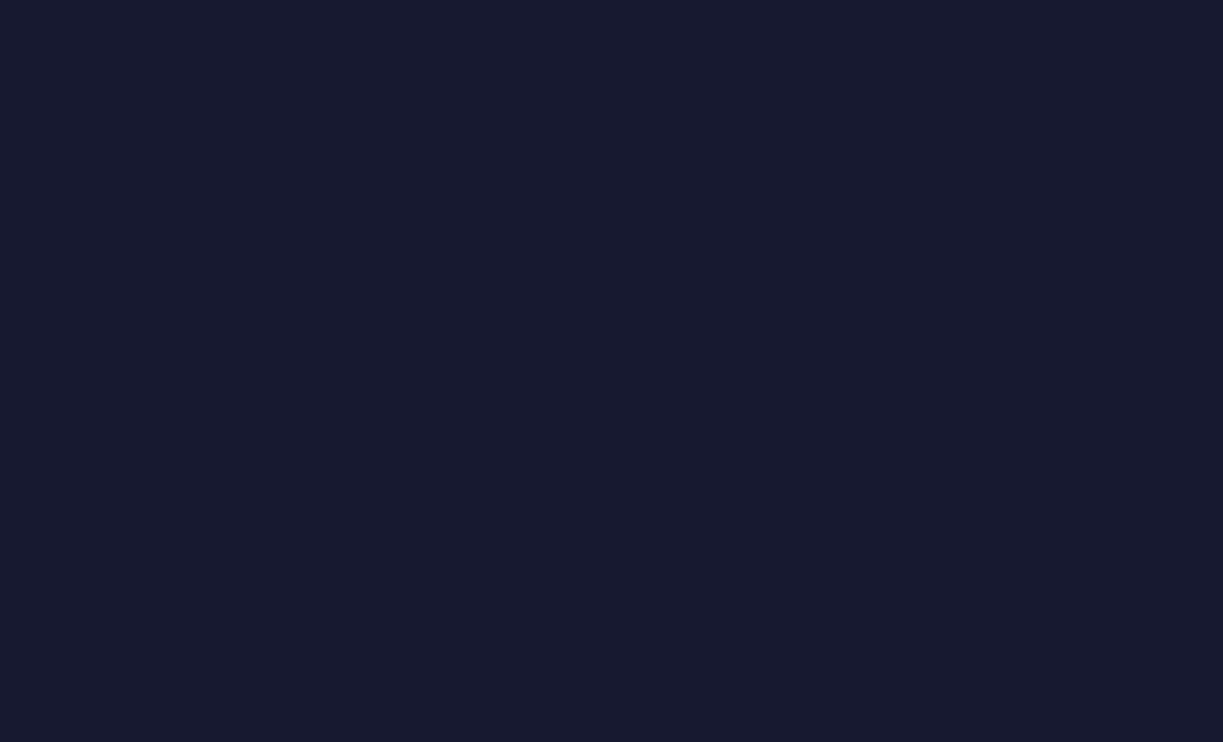 scroll, scrollTop: 0, scrollLeft: 0, axis: both 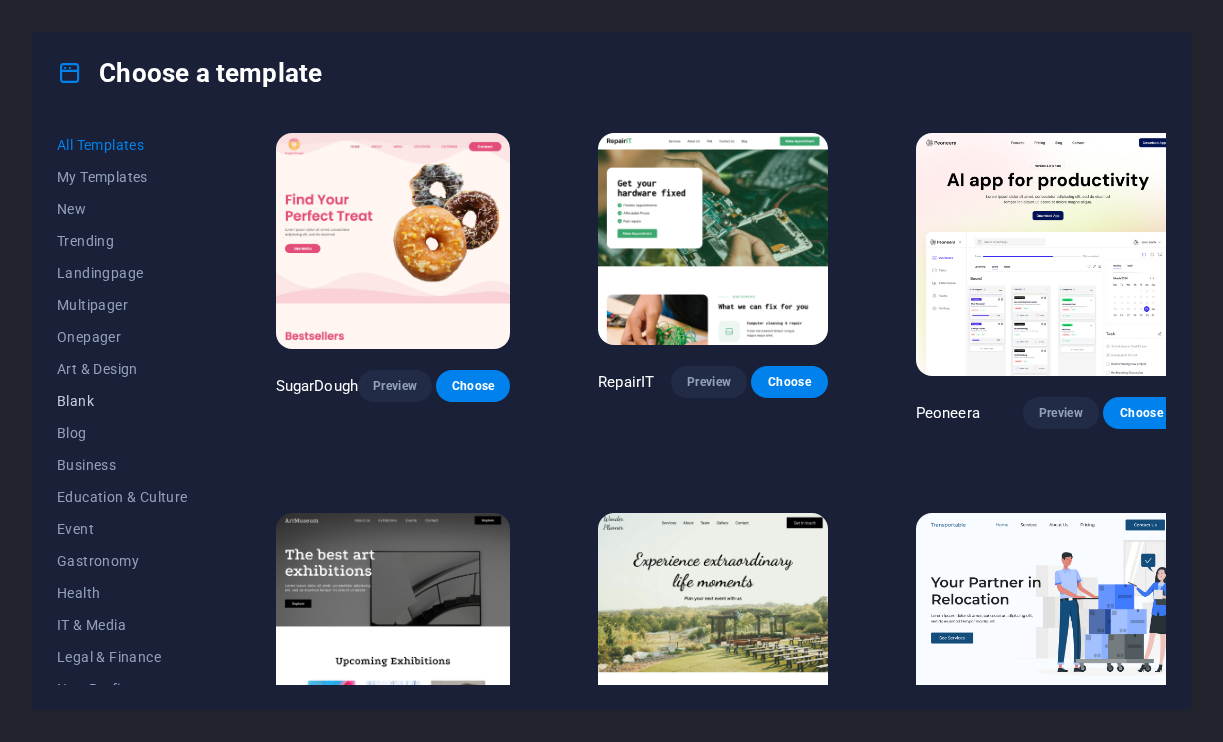 click on "Blank" at bounding box center (122, 401) 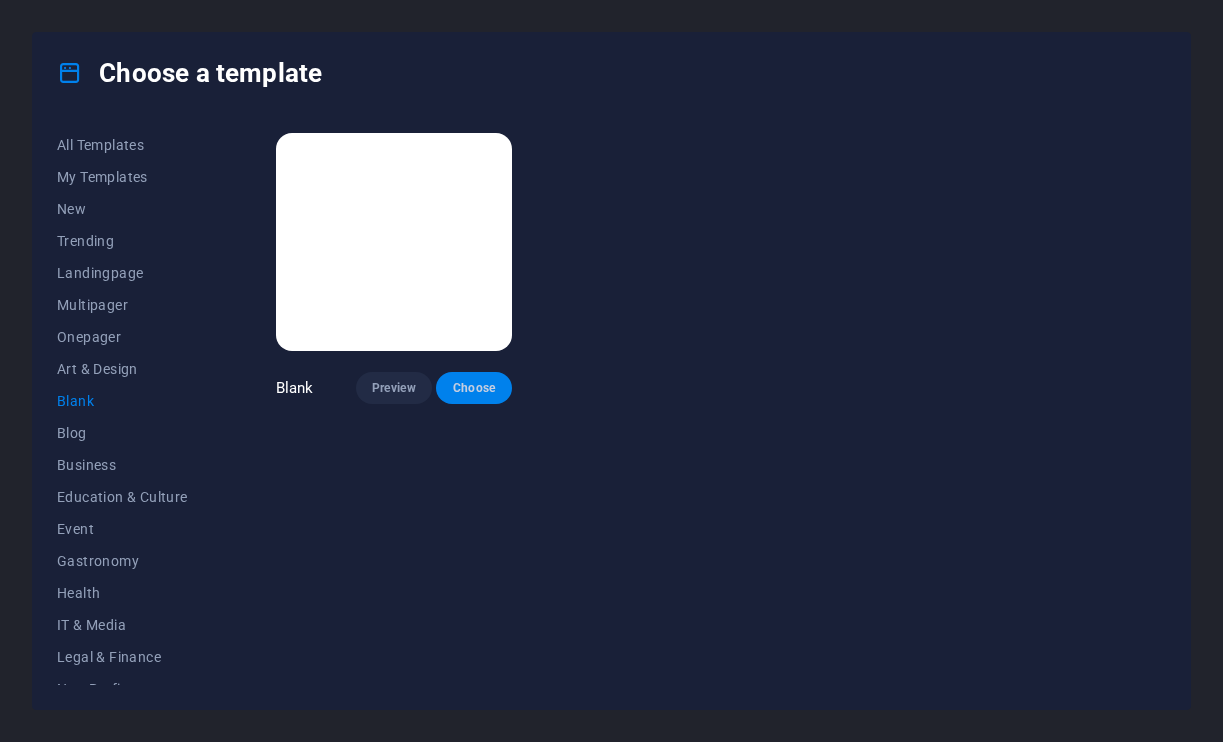 click on "Choose" at bounding box center [474, 388] 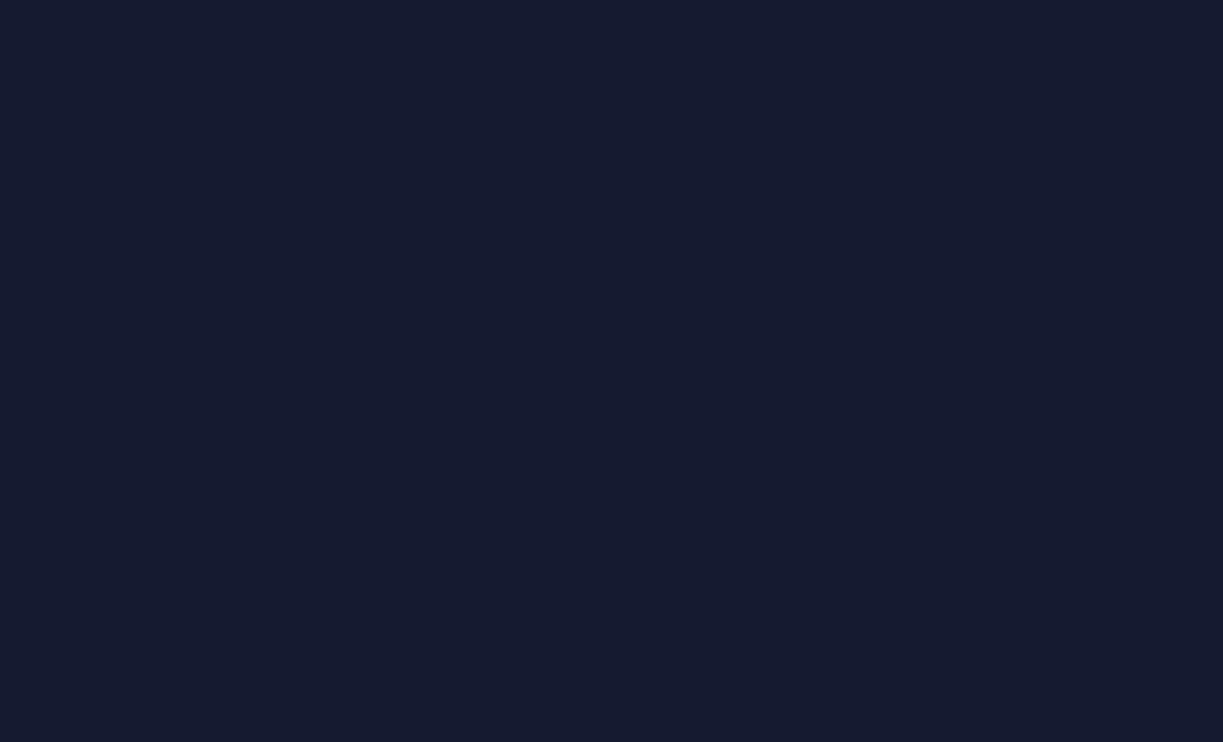 scroll, scrollTop: 0, scrollLeft: 0, axis: both 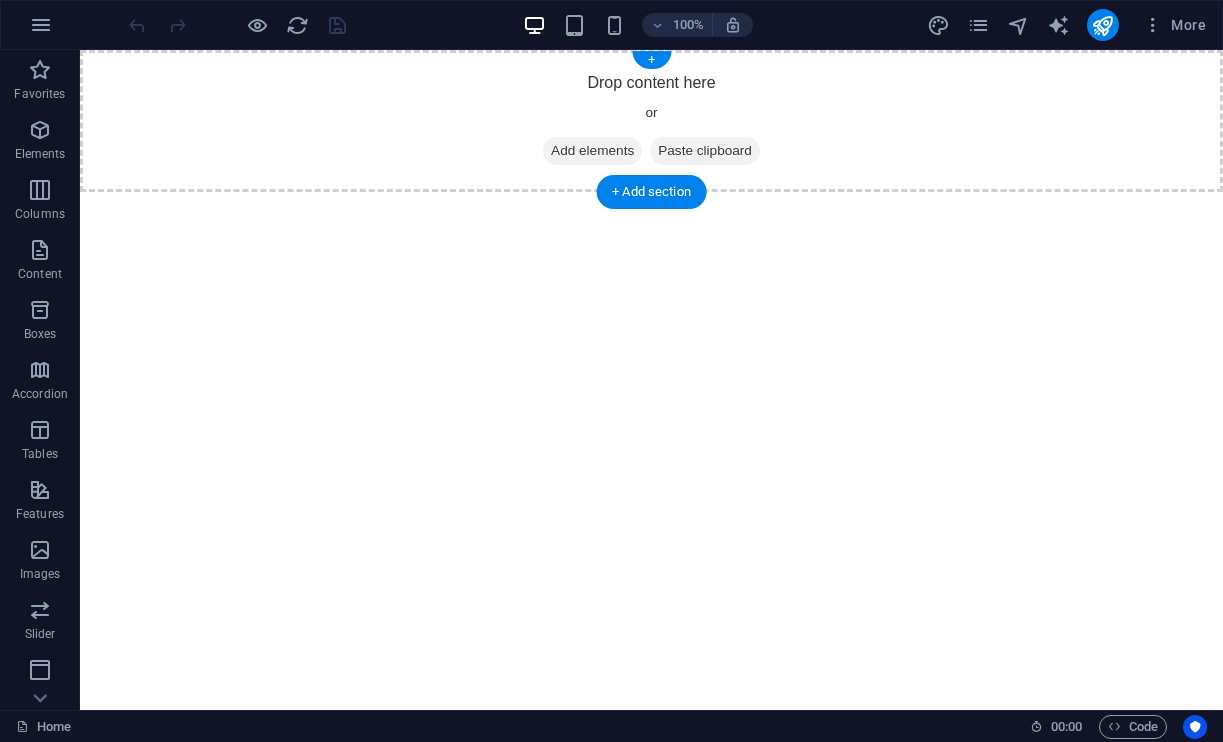 click on "Add elements" at bounding box center (592, 151) 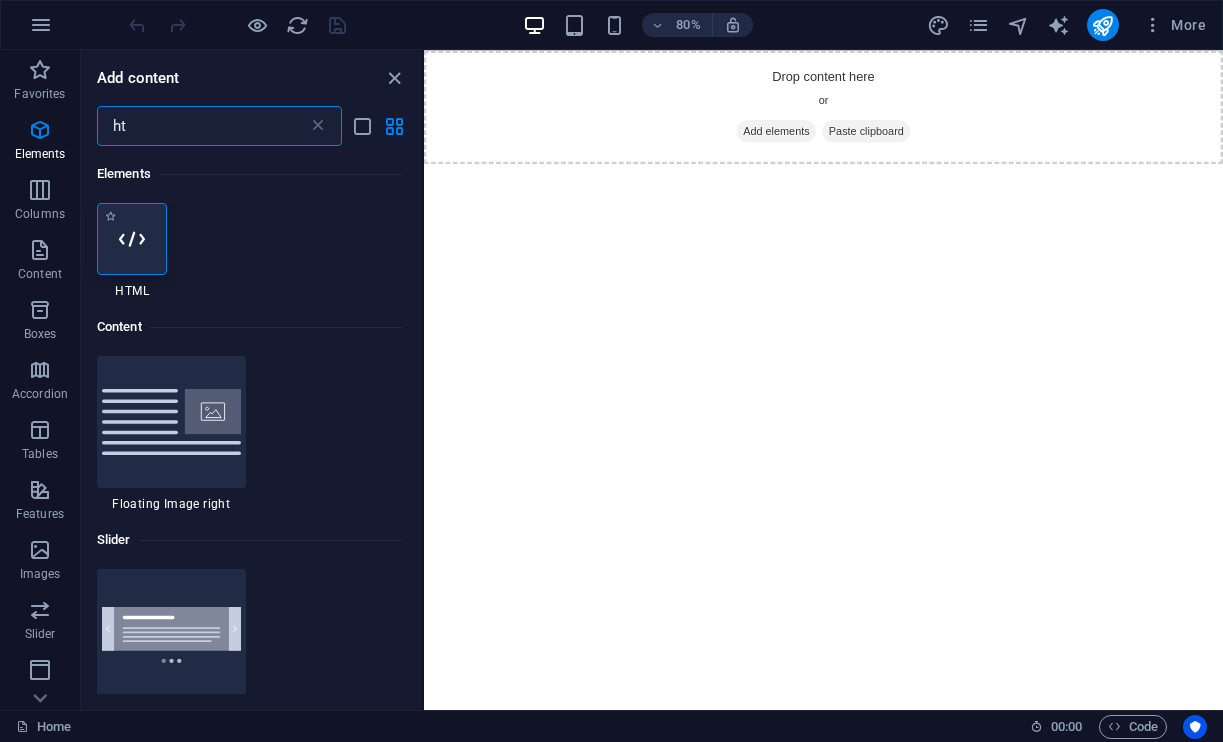 type on "ht" 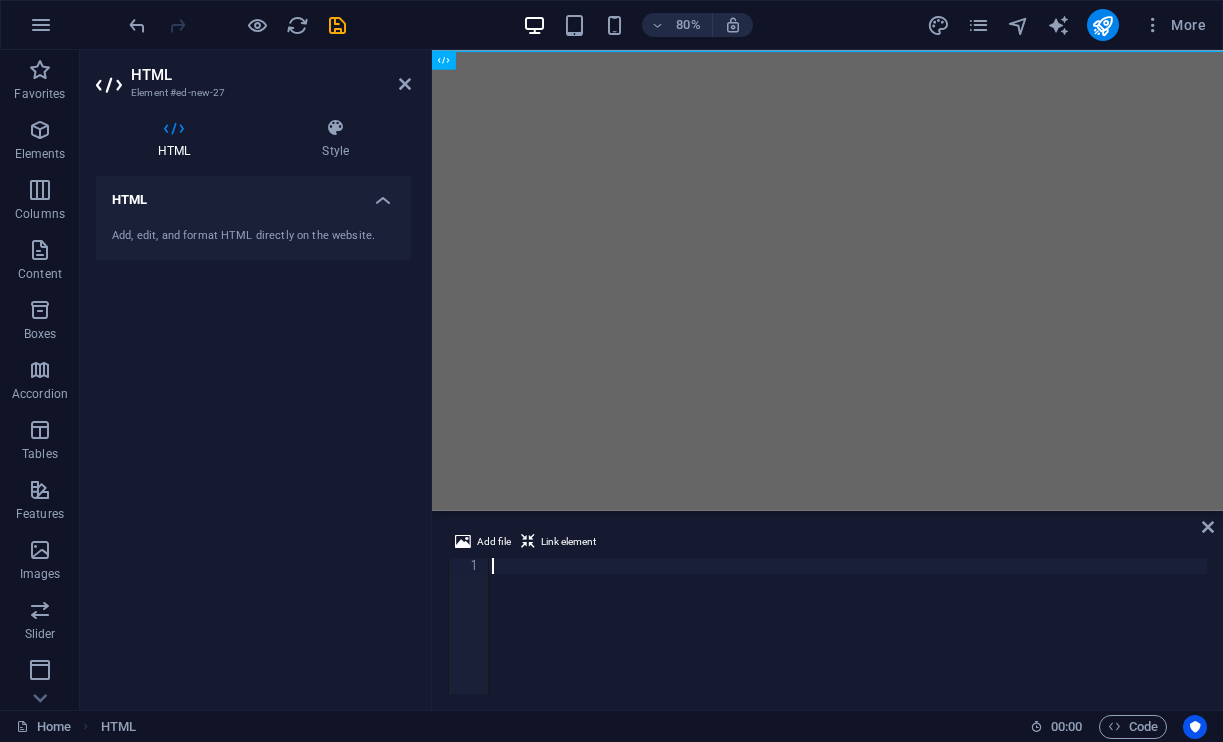 type on "</html>" 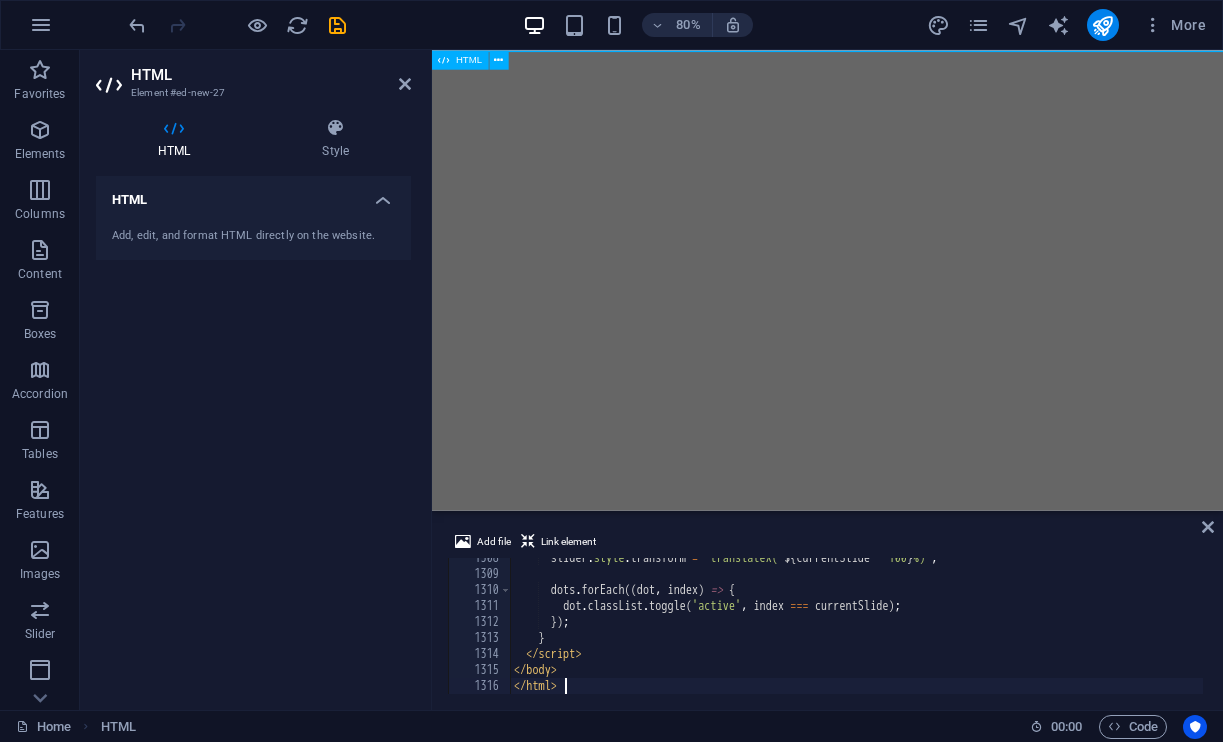 click on "HTML" at bounding box center (469, 60) 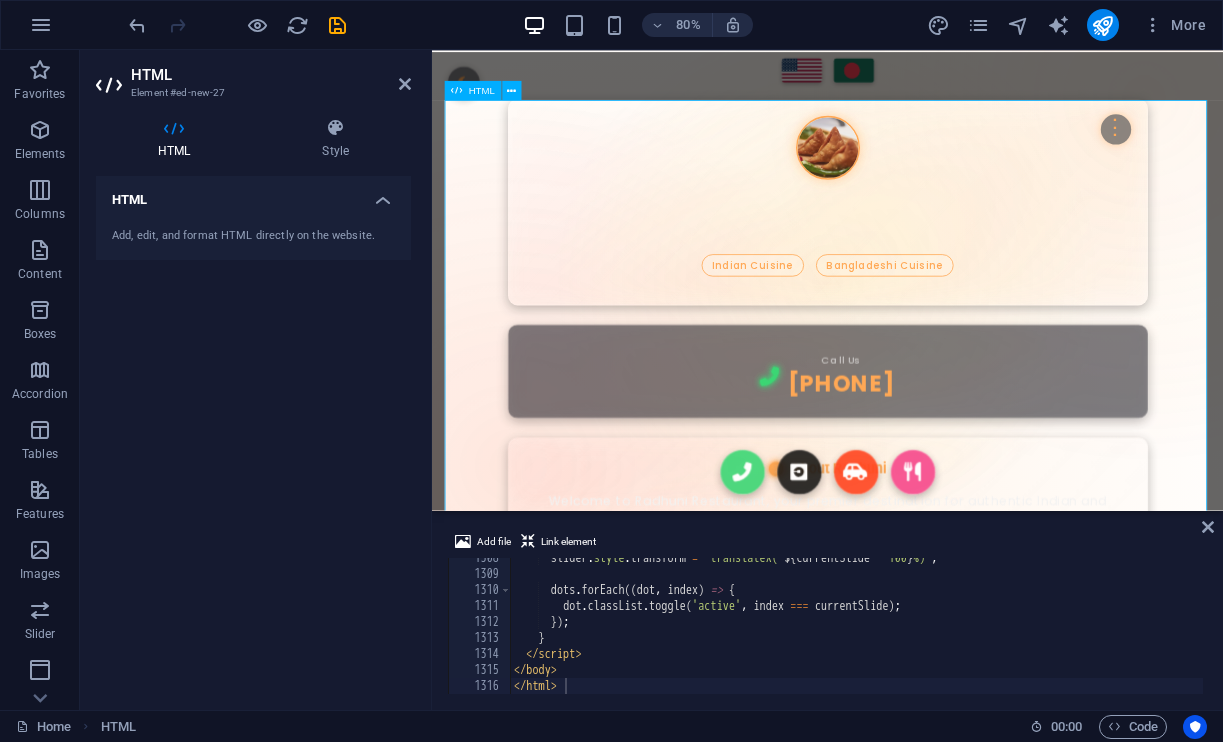 scroll, scrollTop: 0, scrollLeft: 0, axis: both 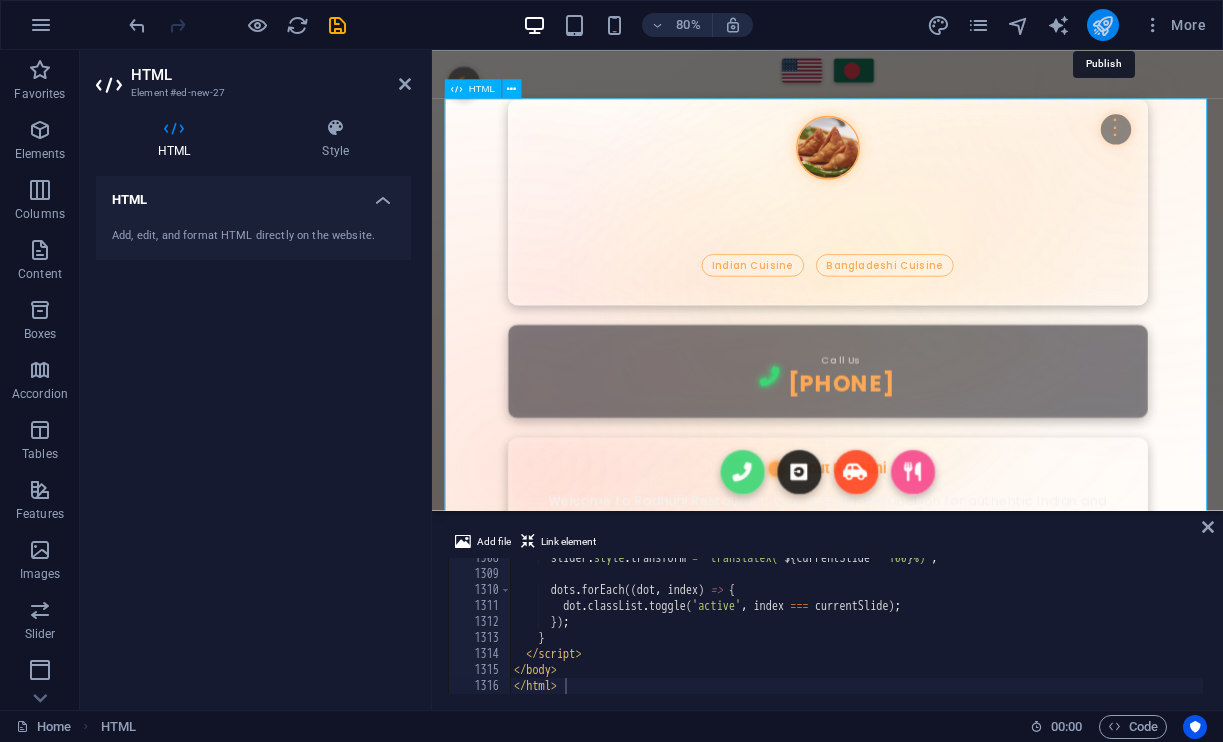 click at bounding box center (1102, 25) 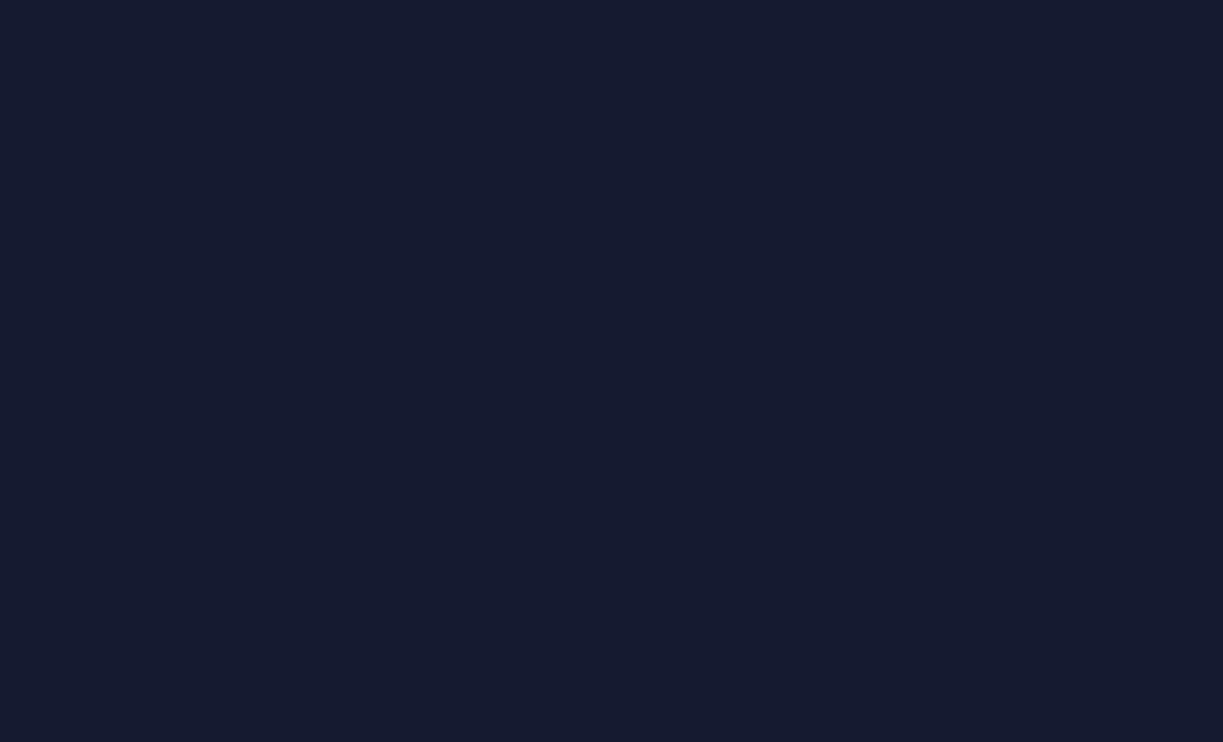 scroll, scrollTop: 0, scrollLeft: 0, axis: both 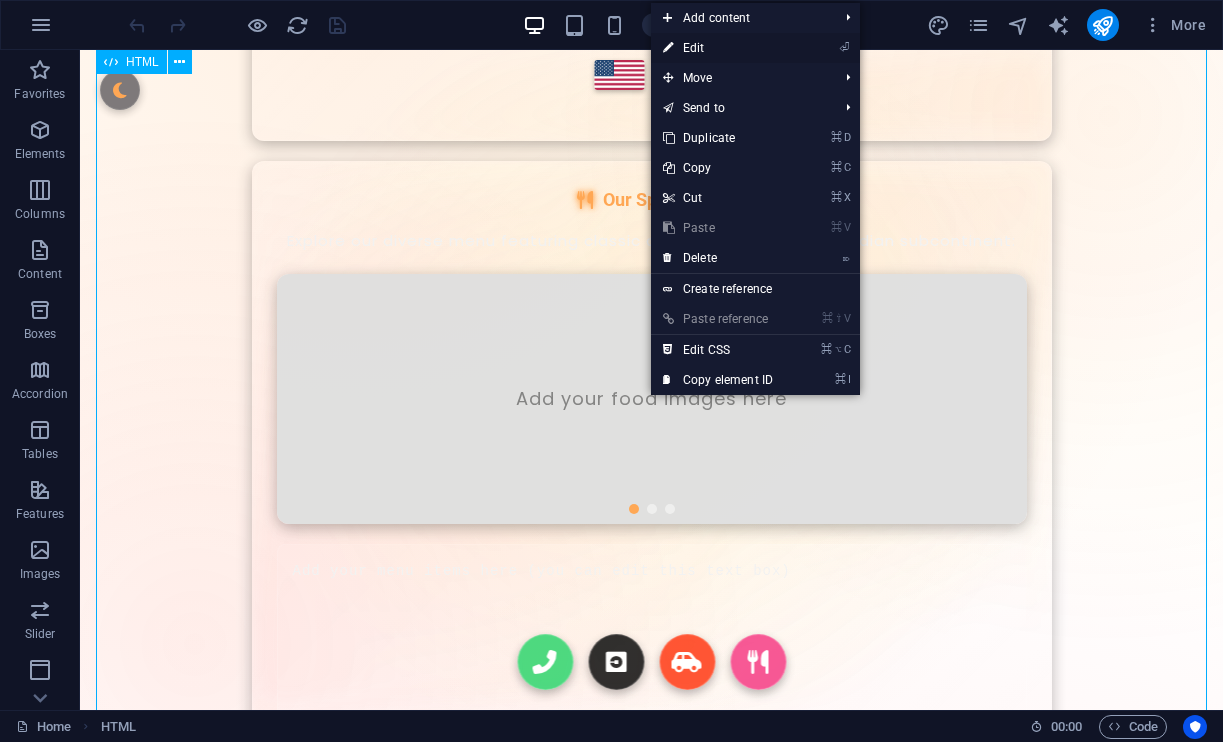 click on "⏎  Edit" at bounding box center (718, 48) 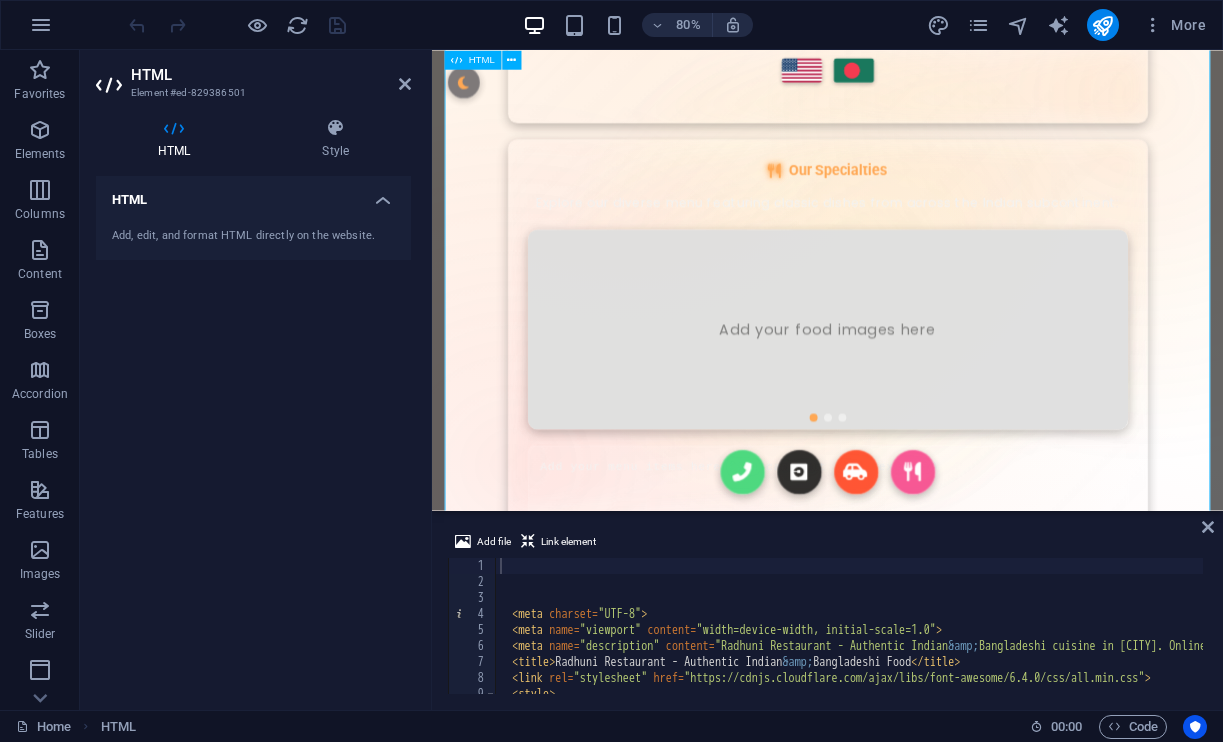 click on "Radhuni Restaurant - Authentic Indian & Bangladeshi Food
Welcome to Radhuni
RADHUNI
Authentic Indian & Bangladeshi Cuisine
We're hot and spicy... literally!
📍[NUMBER] [STREET], [CITY], [STATE] [COUNTRY], [STATE]
📞 [PHONE]
🛜 www.radhunirestaurants.com
This website is designed and monitored by [FIRST] [LAST]
Radhuni Restaurant
Flavors of the Subcontinent
Indian Cuisine
Bangladeshi Cuisine
⋮
Contact
About Us
Our Menu
Delivery
Location
Call Us
[PHONE]
About Radhuni" at bounding box center (926, 713) 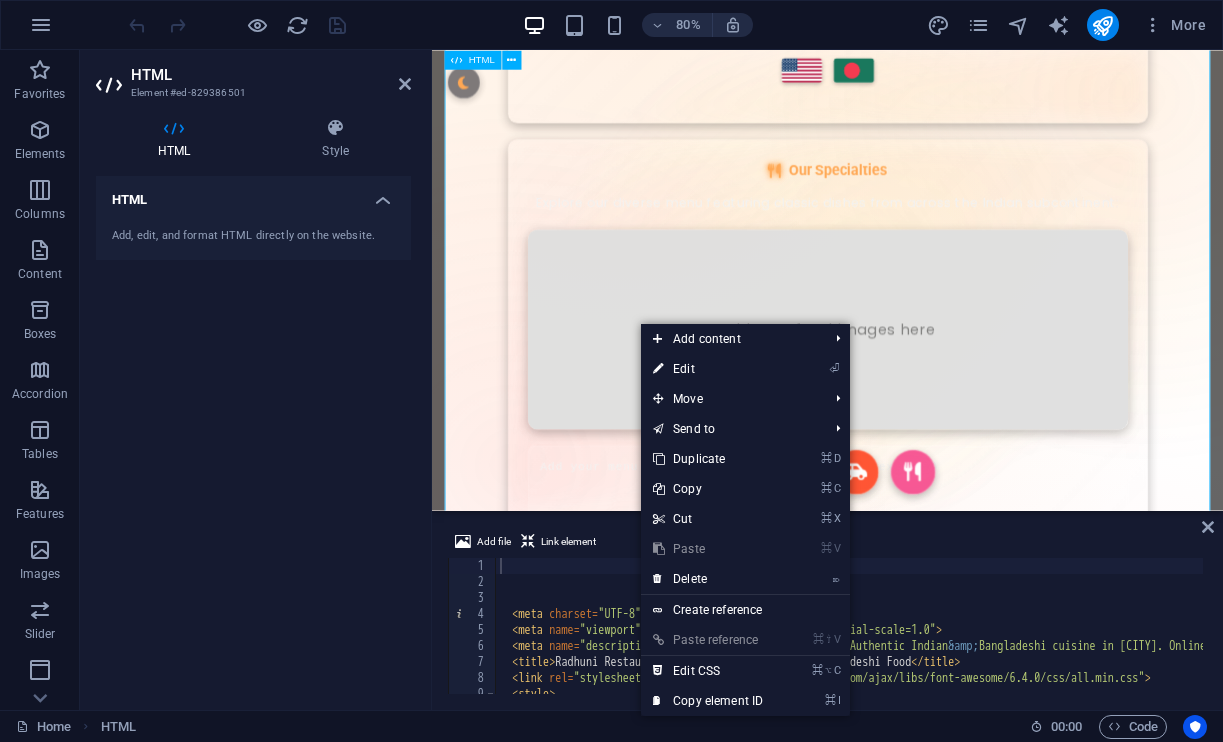 click on "Radhuni Restaurant - Authentic Indian & Bangladeshi Food
Welcome to Radhuni
RADHUNI
Authentic Indian & Bangladeshi Cuisine
We're hot and spicy... literally!
📍[NUMBER] [STREET], [CITY], [STATE] [COUNTRY], [STATE]
📞 [PHONE]
🛜 www.radhunirestaurants.com
This website is designed and monitored by [FIRST] [LAST]
Radhuni Restaurant
Flavors of the Subcontinent
Indian Cuisine
Bangladeshi Cuisine
⋮
Contact
About Us
Our Menu
Delivery
Location
Call Us
[PHONE]
About Radhuni" at bounding box center (926, 713) 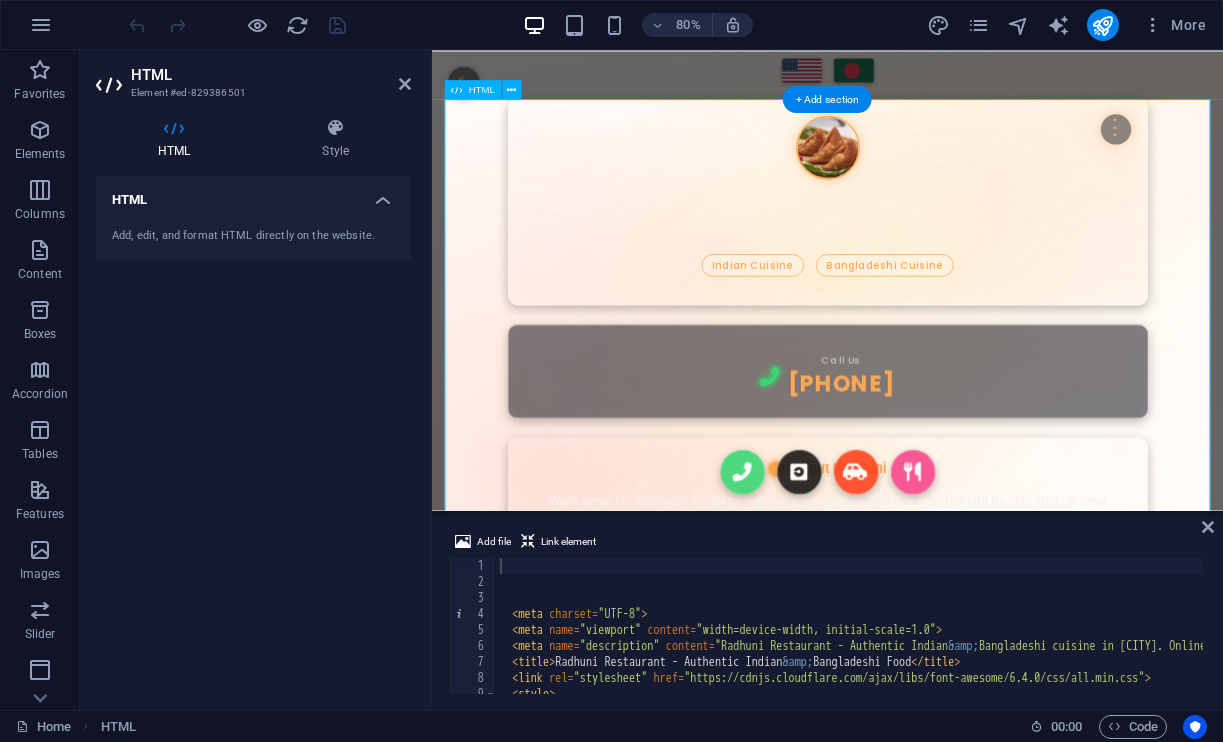 scroll, scrollTop: 0, scrollLeft: 0, axis: both 